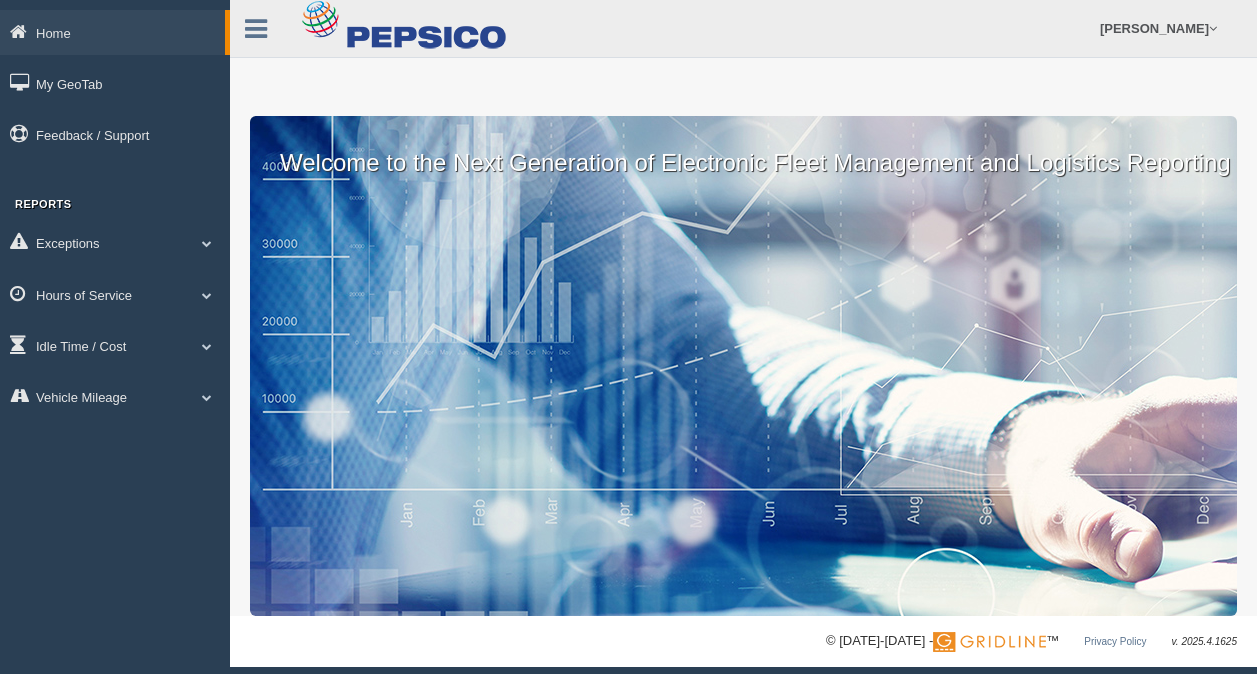 scroll, scrollTop: 0, scrollLeft: 0, axis: both 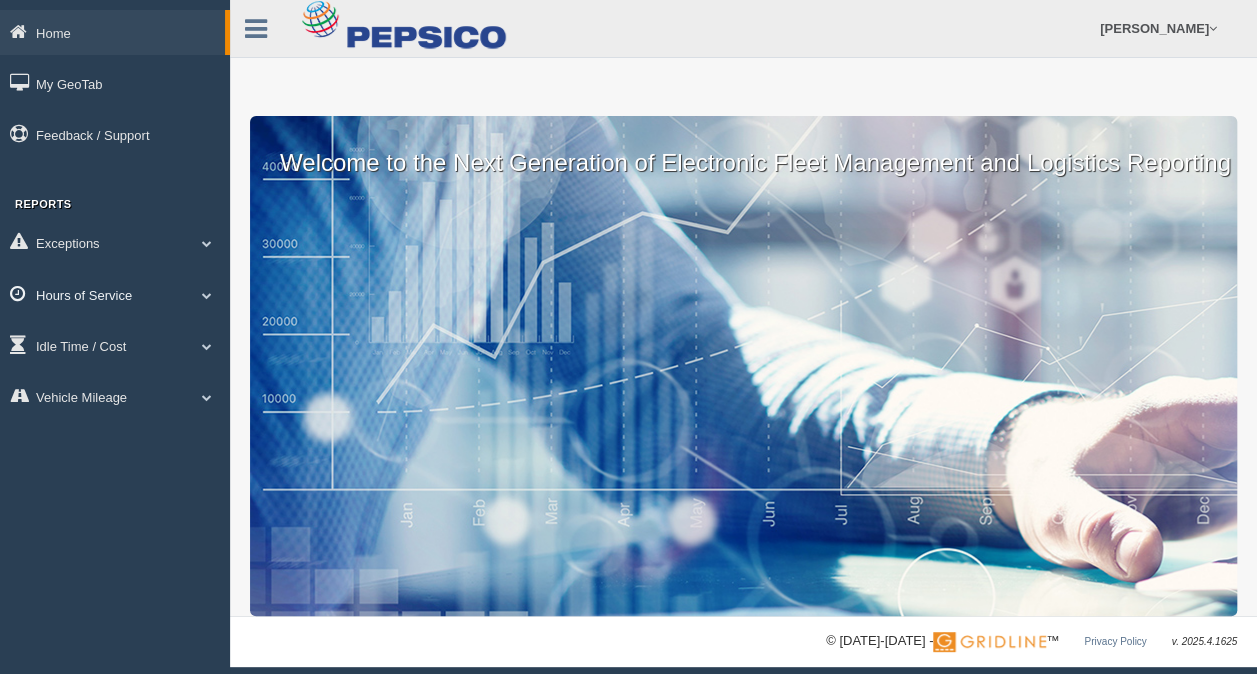 click on "Hours of Service" at bounding box center (115, 294) 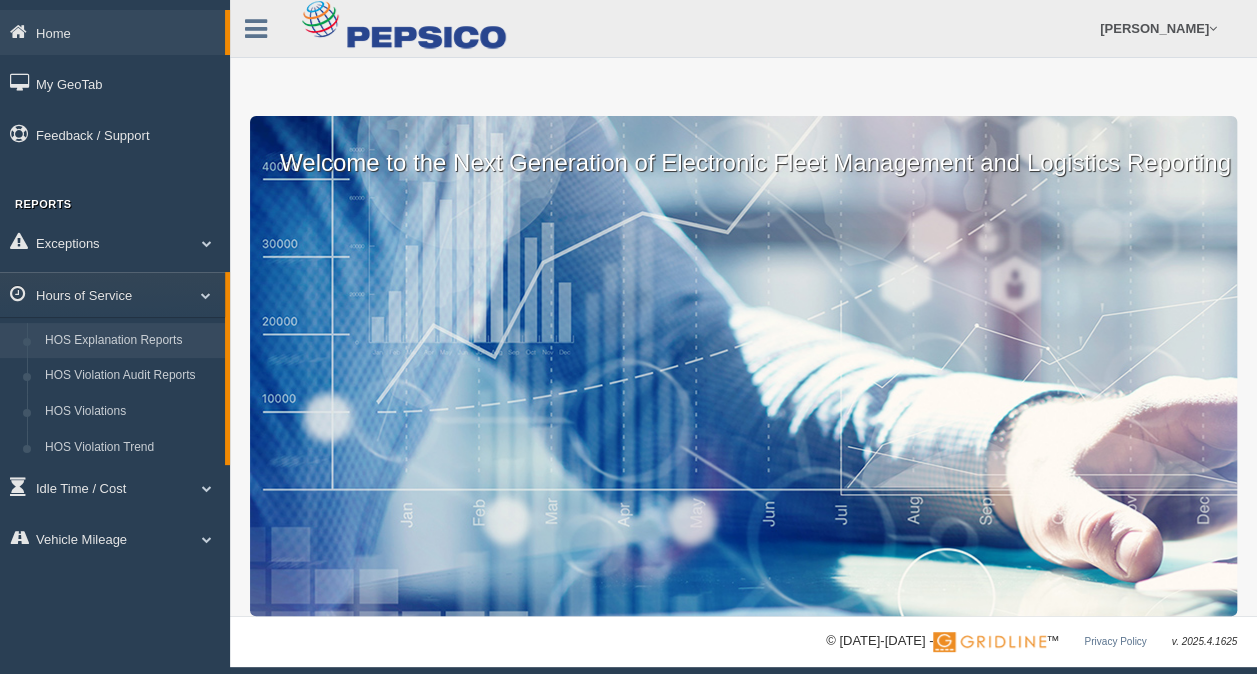 click on "HOS Explanation Reports" at bounding box center [130, 341] 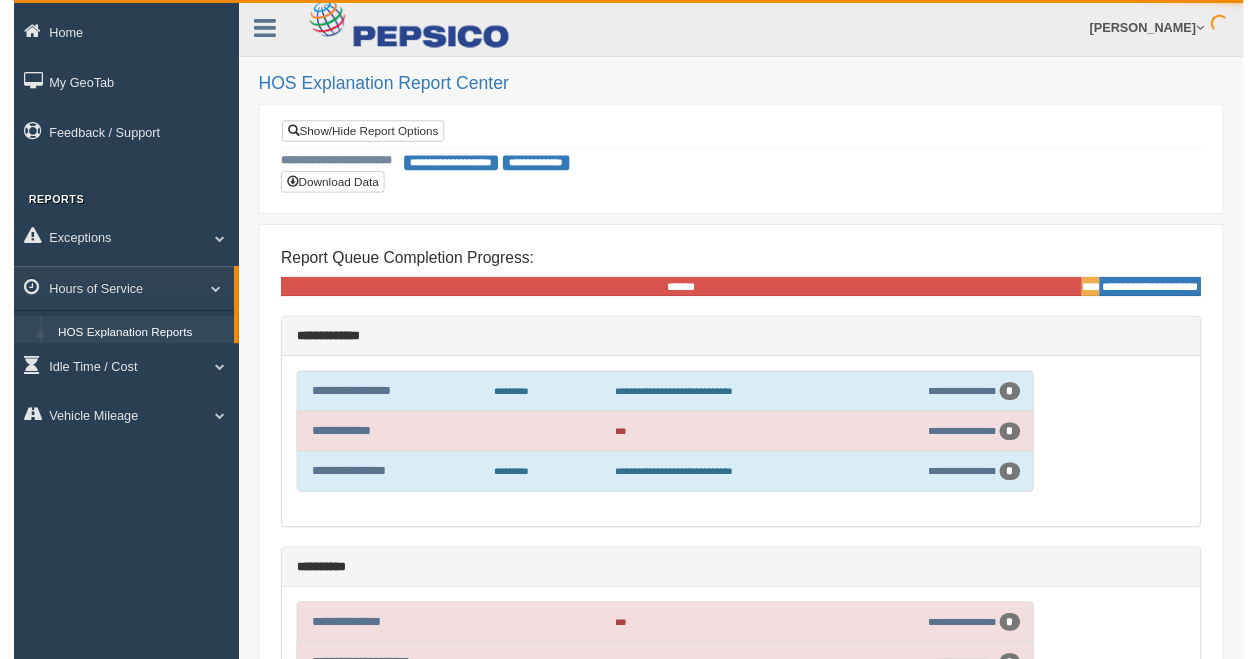 scroll, scrollTop: 0, scrollLeft: 0, axis: both 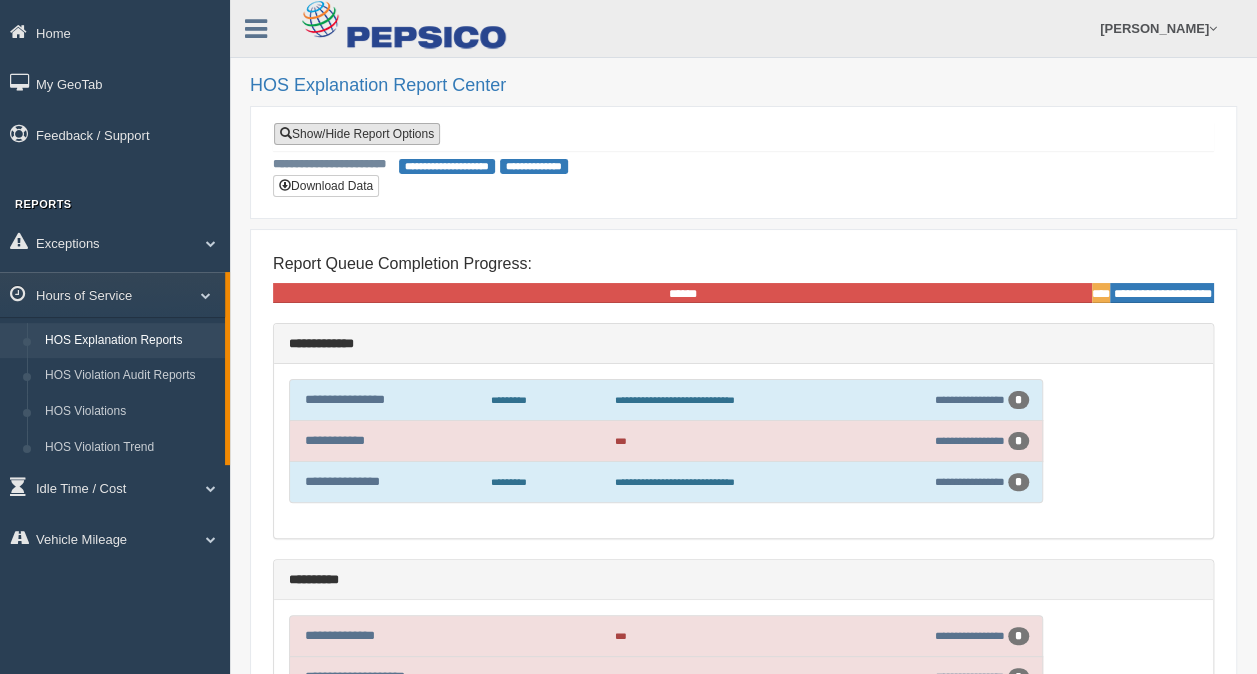 click on "Show/Hide Report Options" at bounding box center [357, 134] 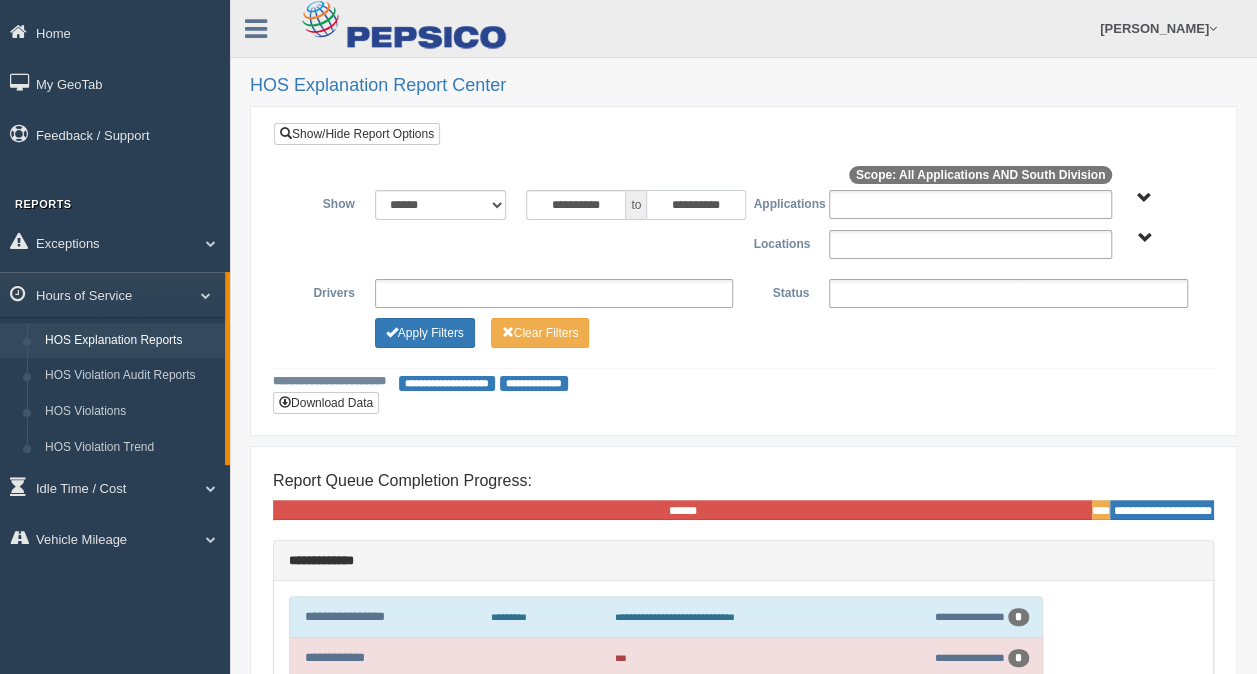 click on "**********" at bounding box center [696, 205] 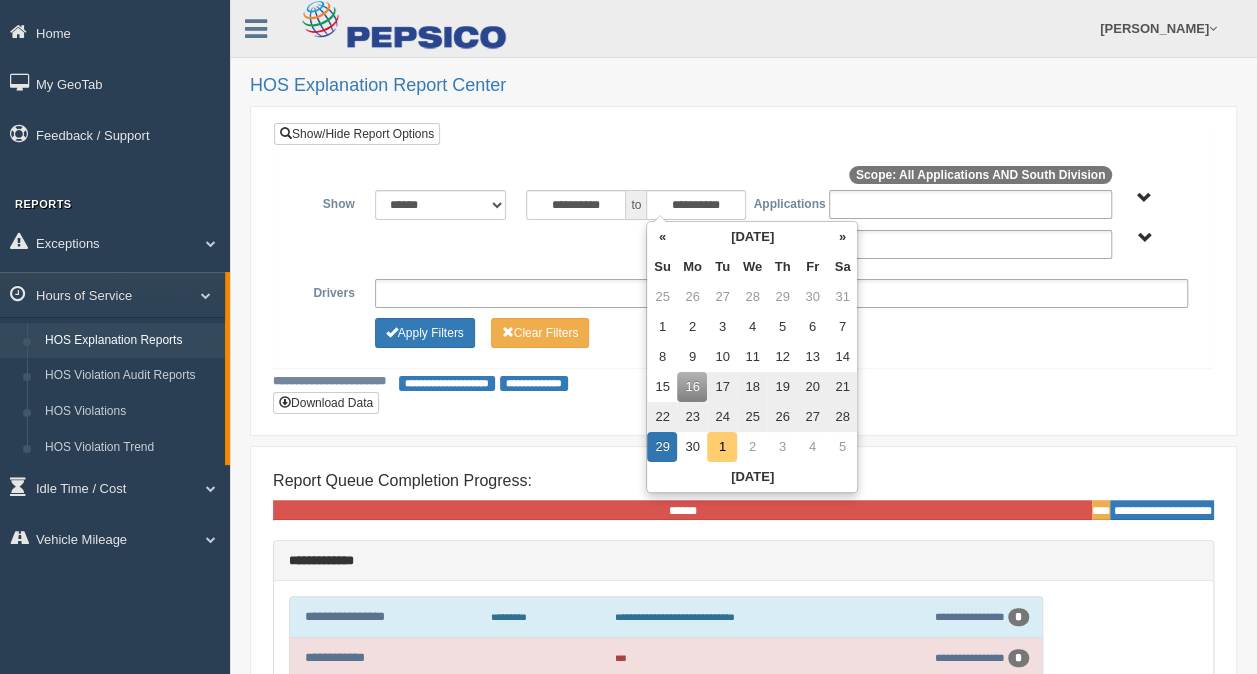 click on "1" at bounding box center [722, 447] 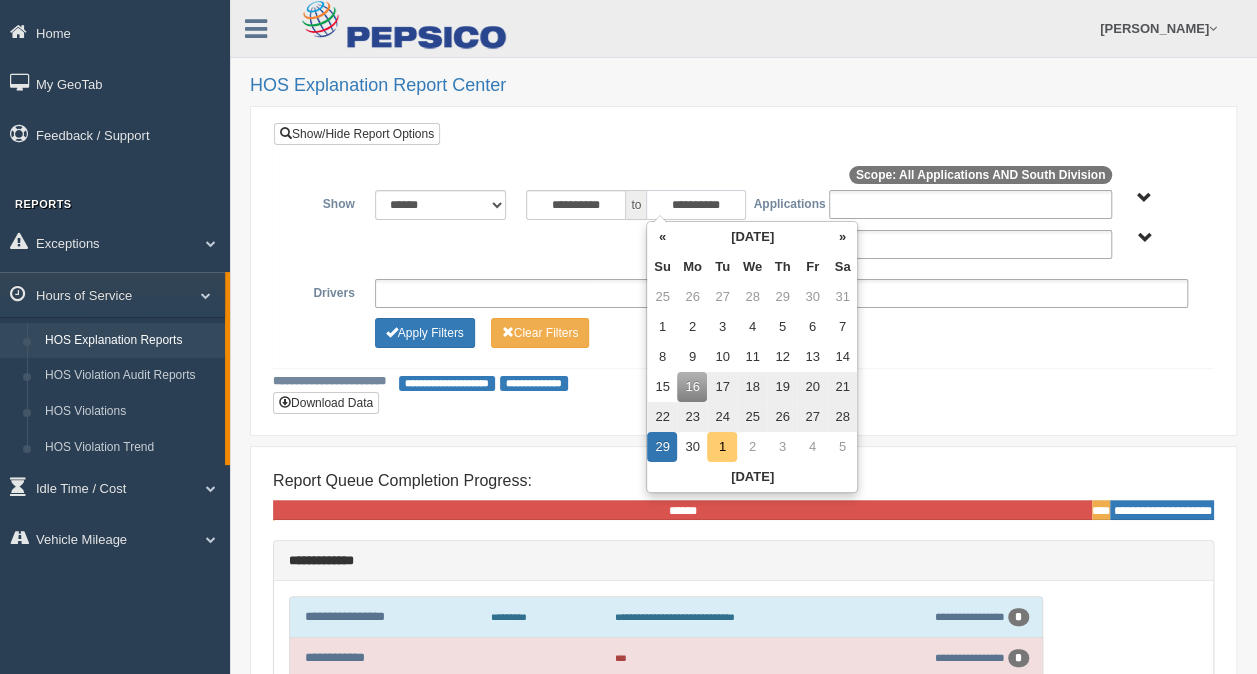 type on "**********" 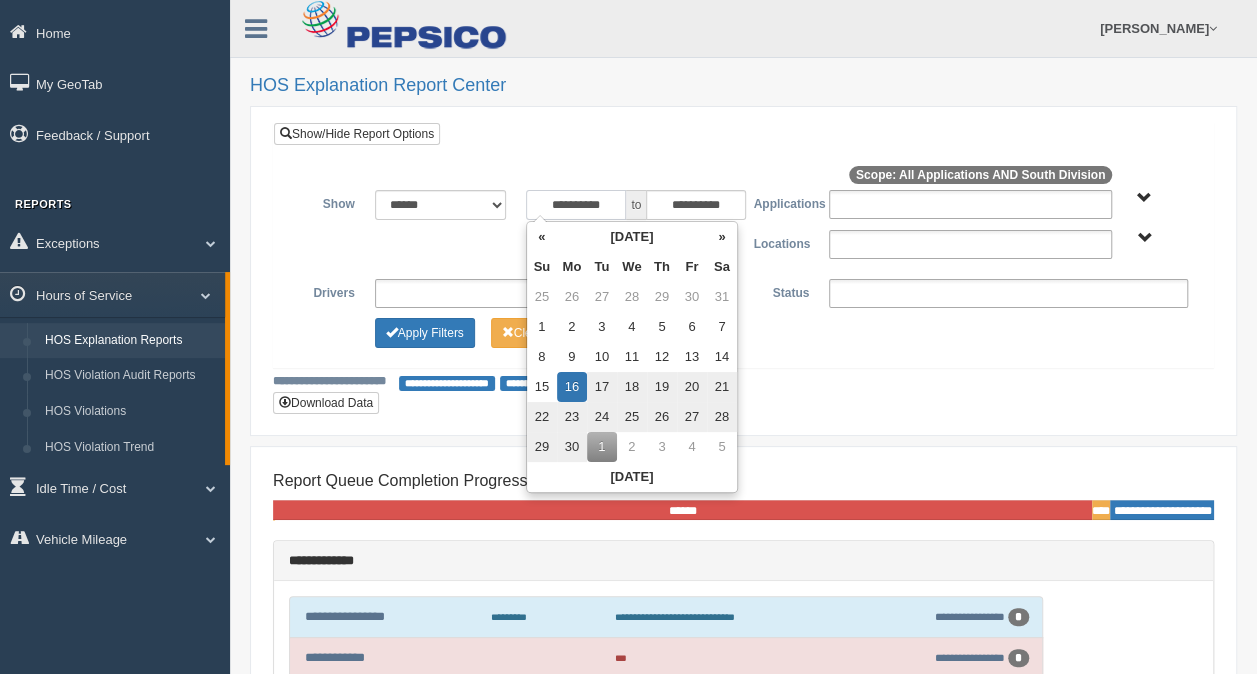 click on "**********" at bounding box center (576, 205) 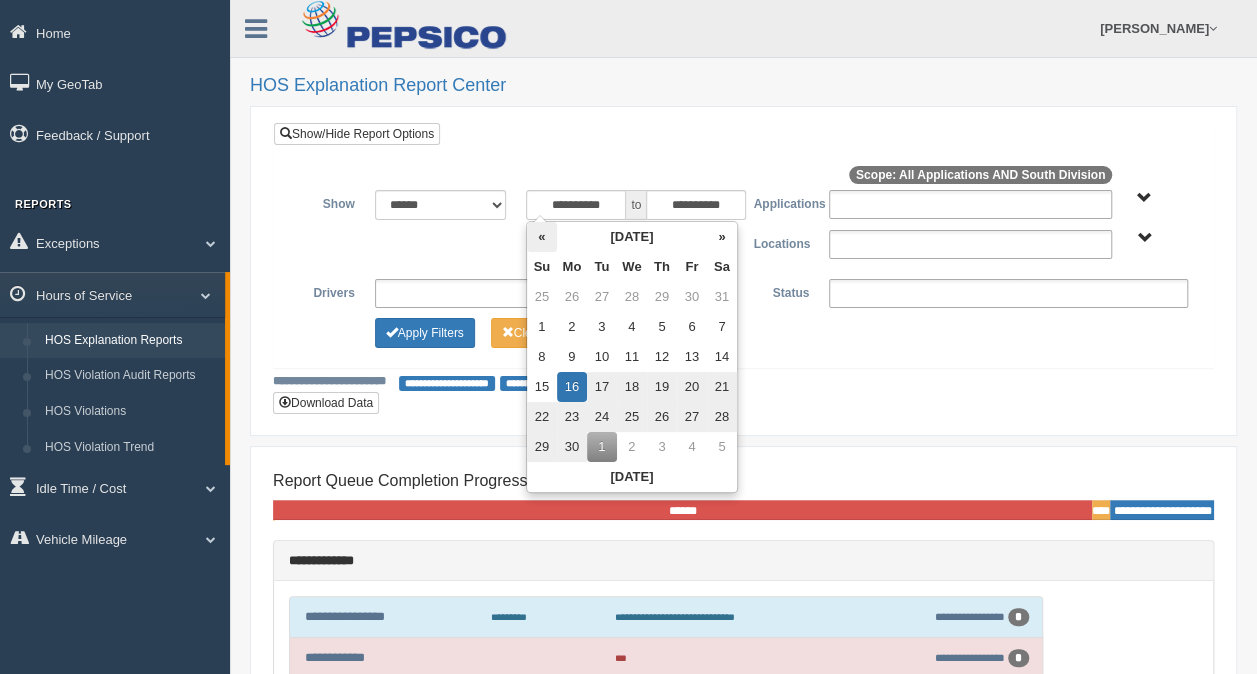 click on "«" at bounding box center [542, 237] 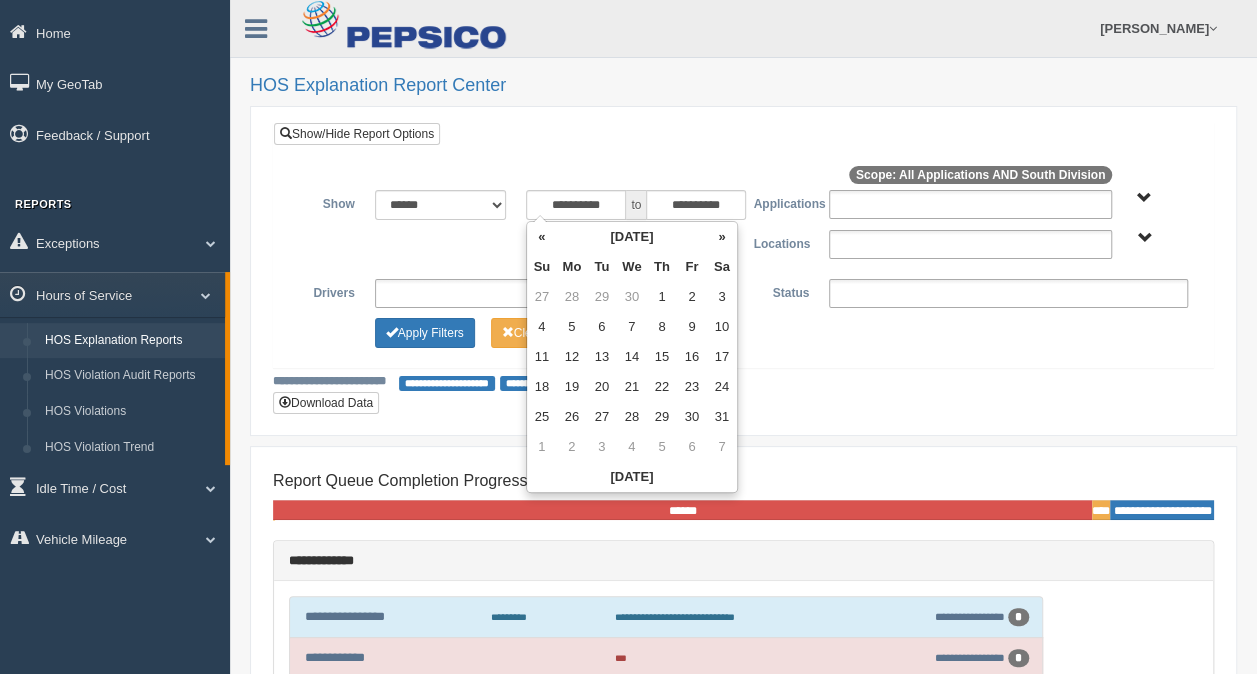 click on "«" at bounding box center [542, 237] 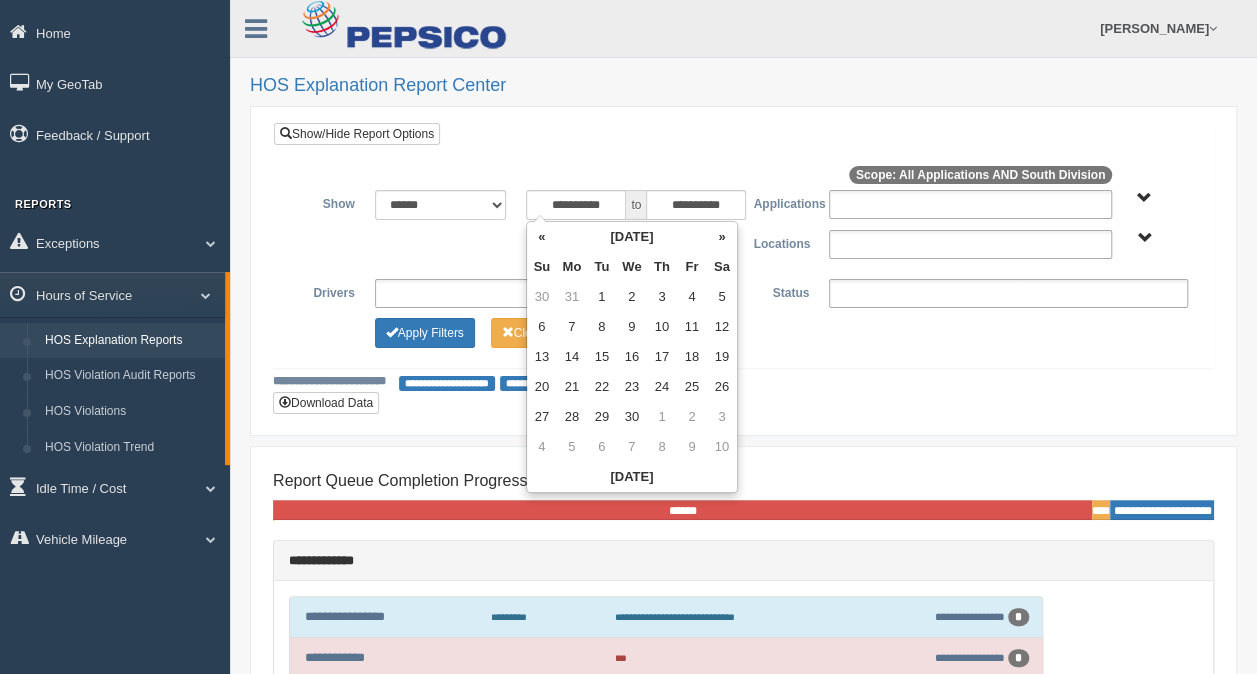 click on "«" at bounding box center (542, 237) 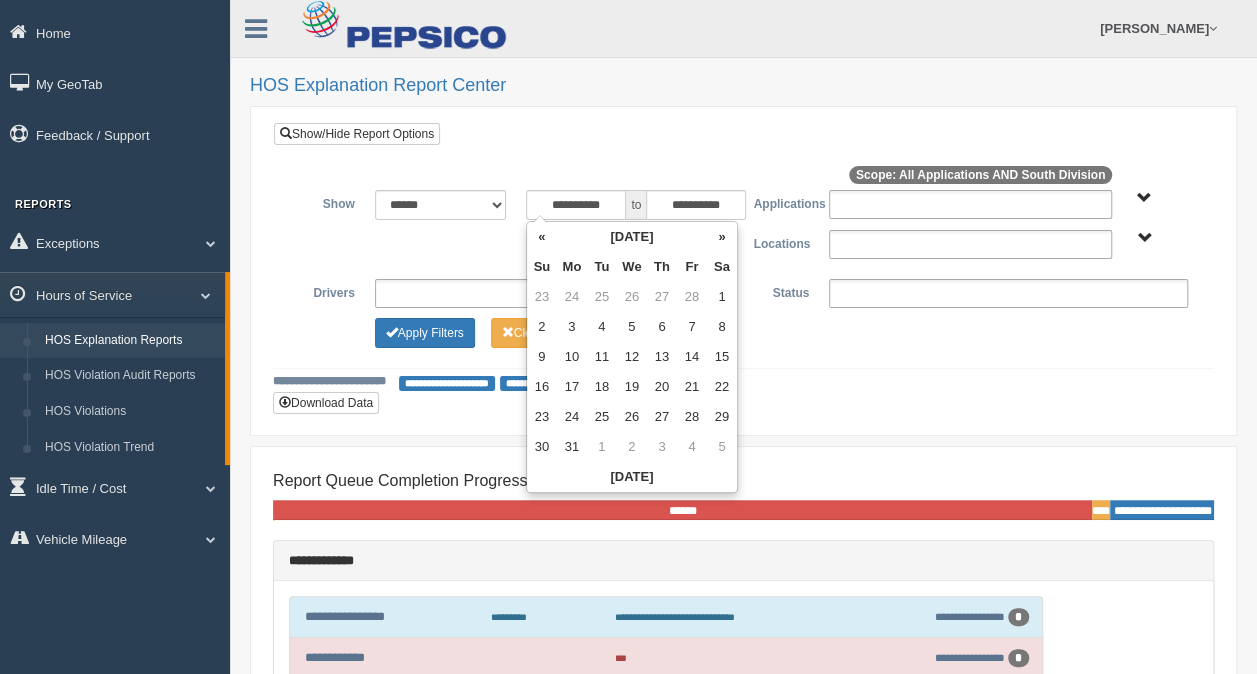 click on "«" at bounding box center (542, 237) 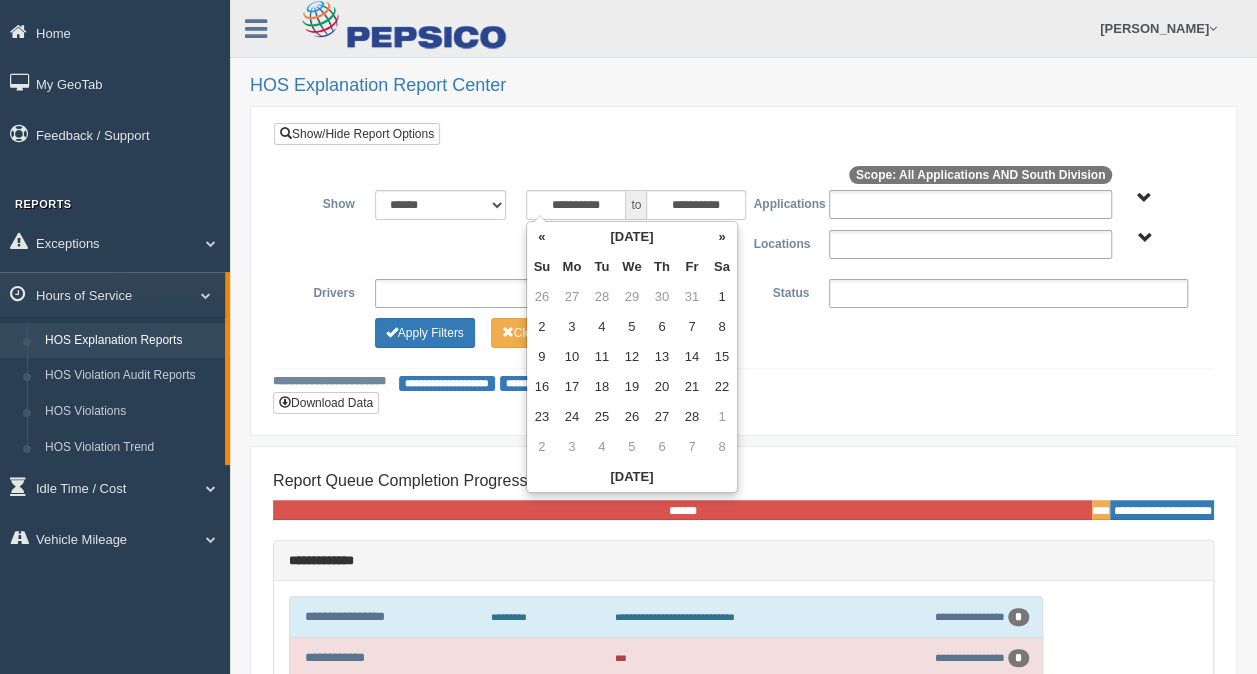 click on "«" at bounding box center [542, 237] 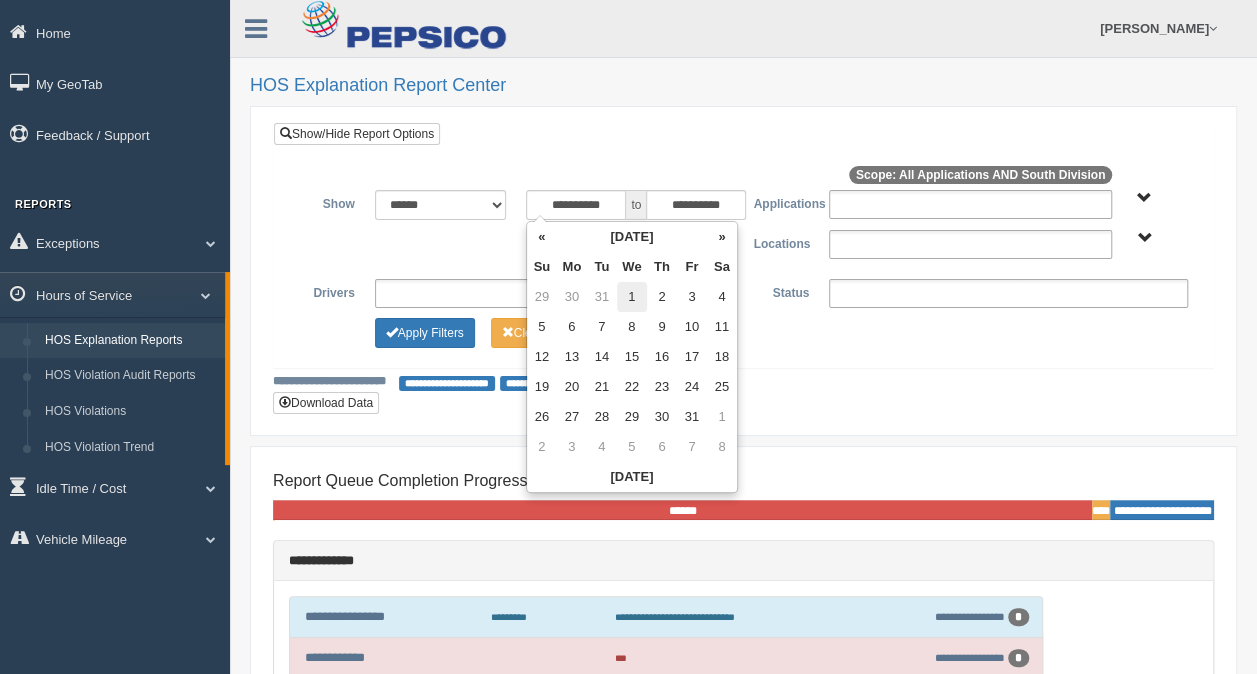 click on "1" at bounding box center [632, 297] 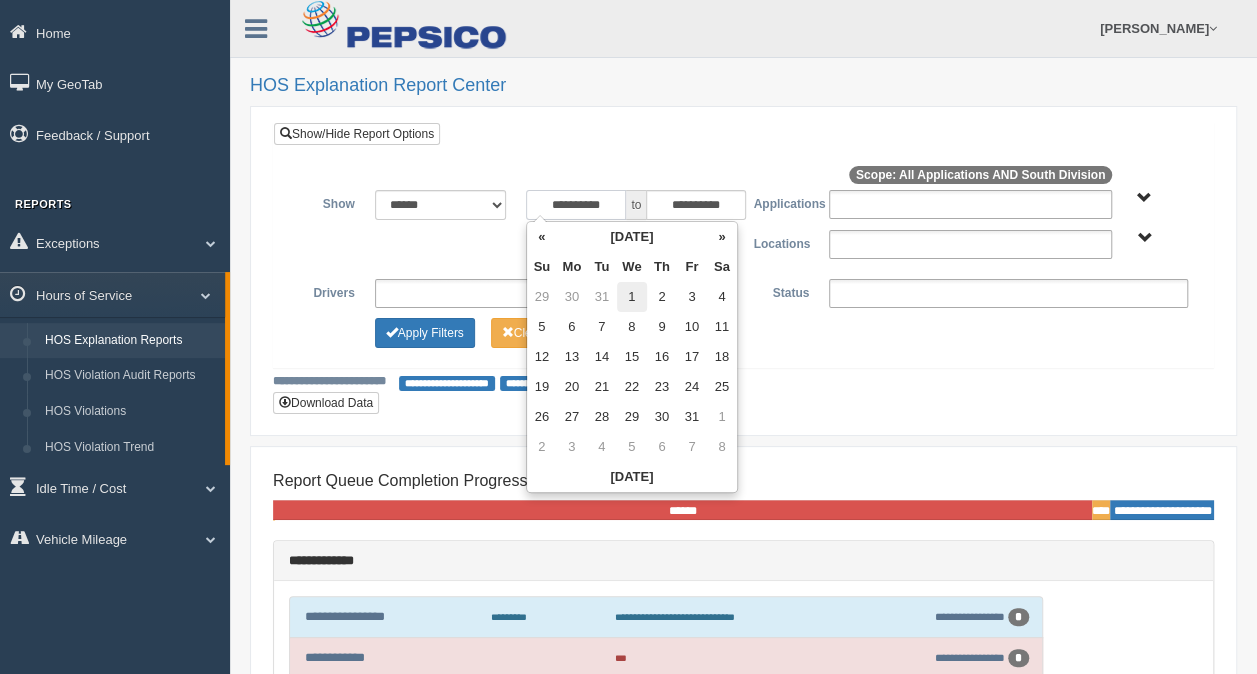 type on "**********" 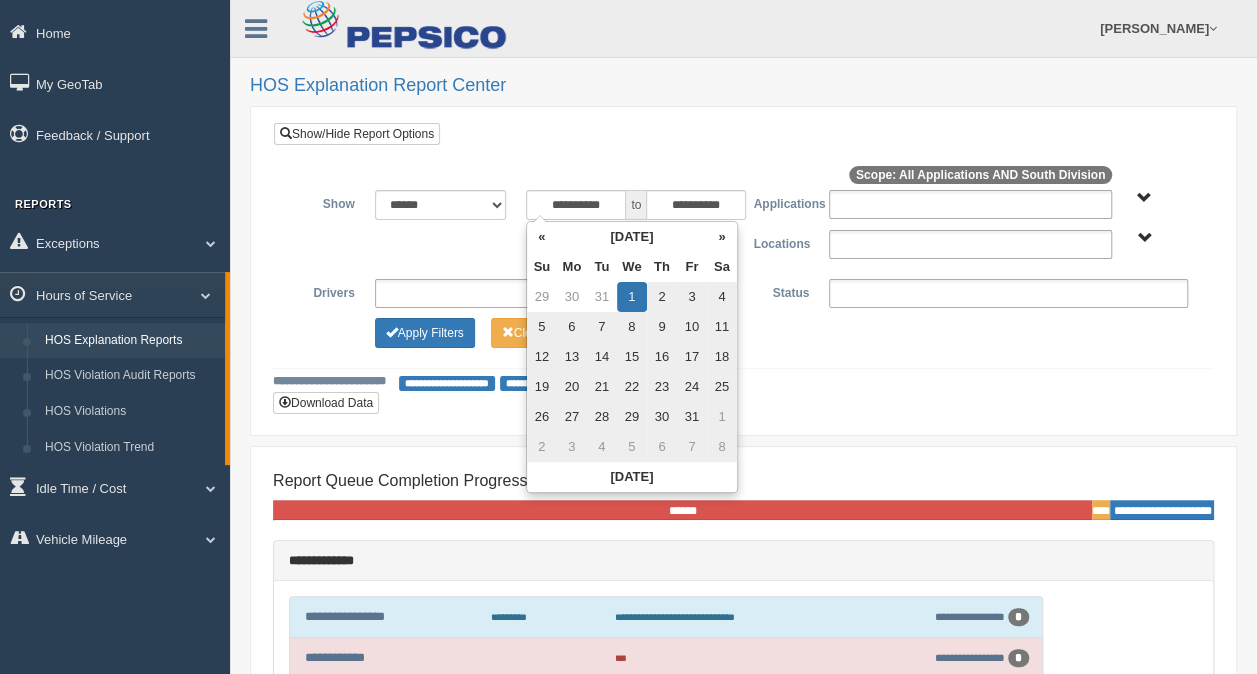 click on "South Division" at bounding box center (1144, 238) 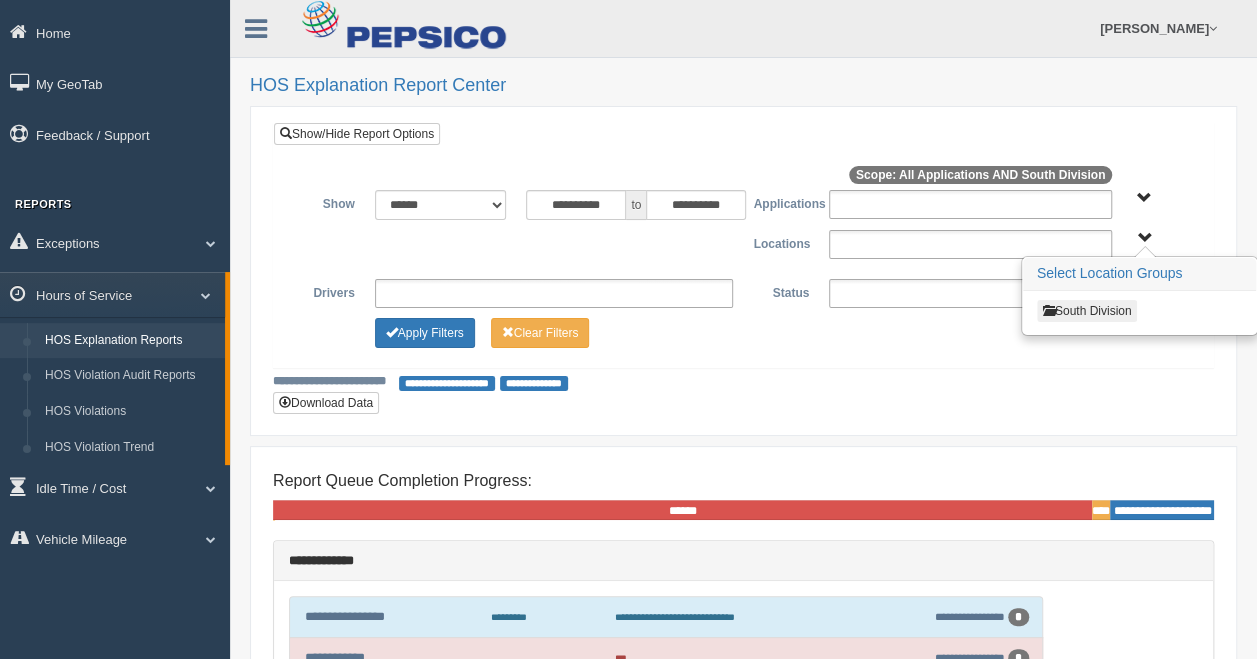click on "South Division" at bounding box center (1087, 311) 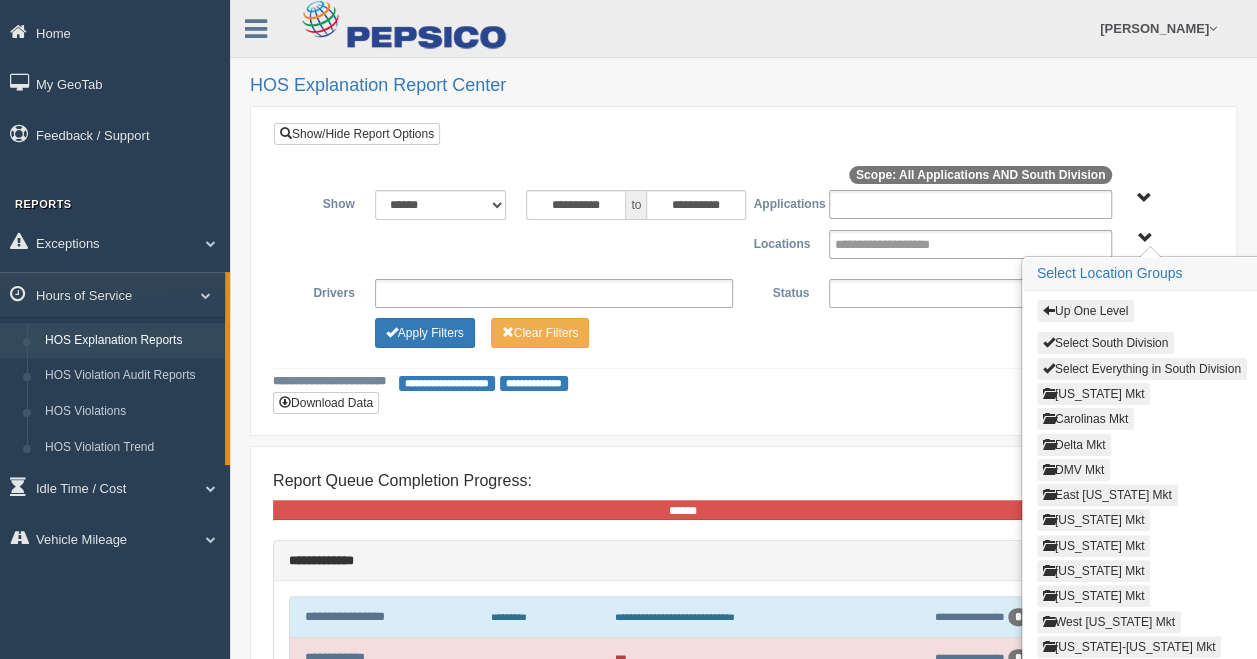 click on "Delta Mkt" at bounding box center (1074, 445) 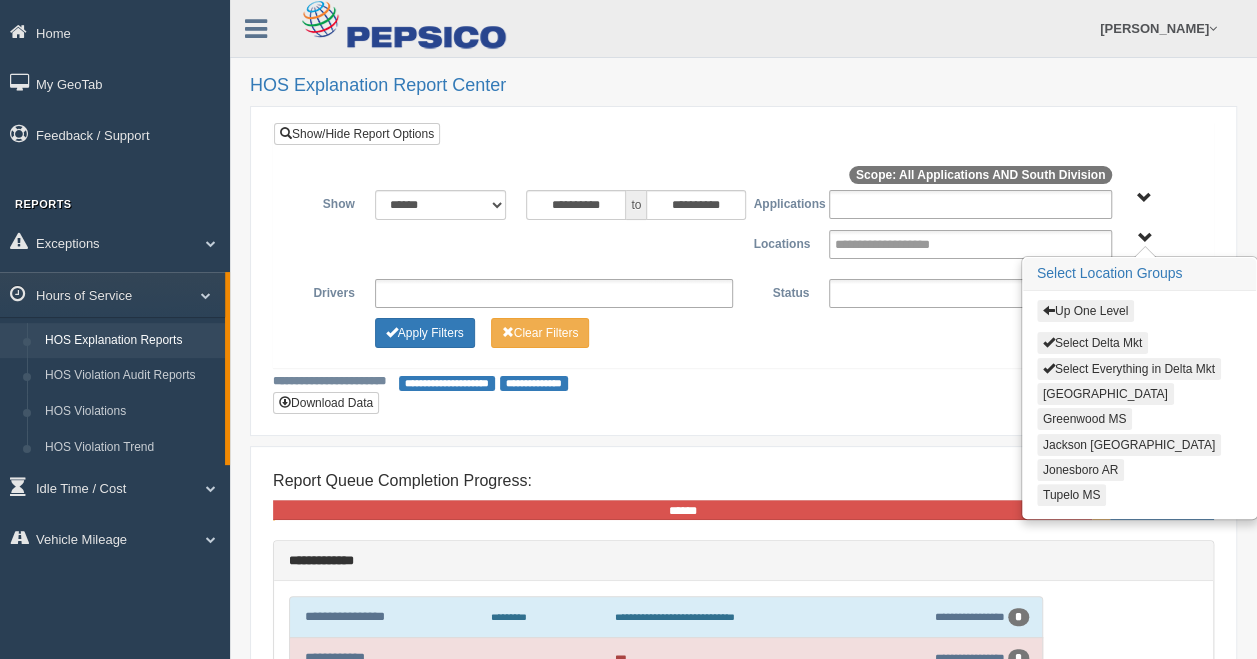 click on "Select Delta Mkt" at bounding box center (1092, 343) 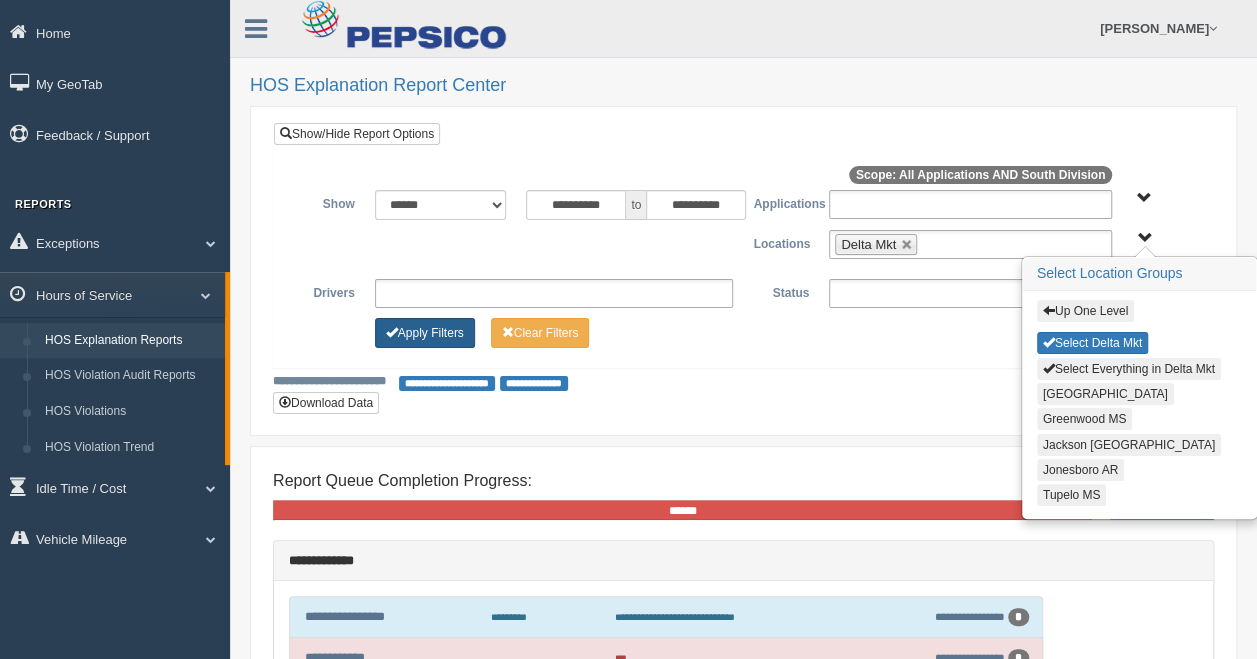 click on "Apply Filters" at bounding box center [425, 333] 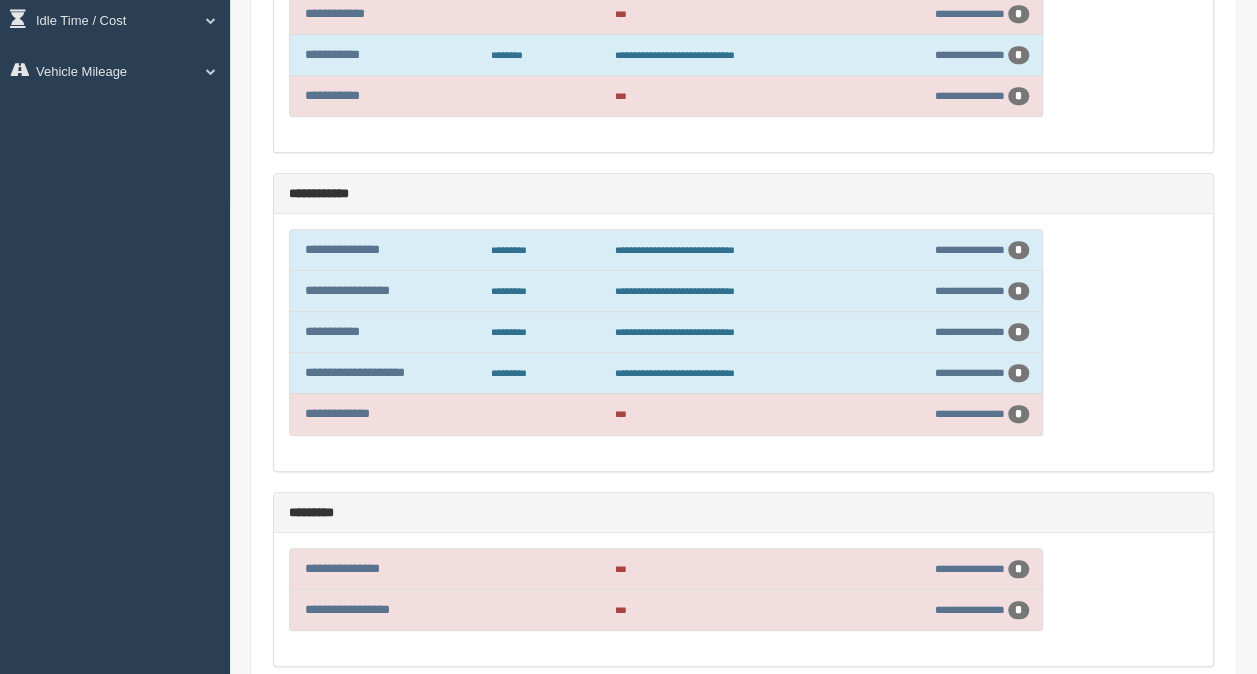scroll, scrollTop: 500, scrollLeft: 0, axis: vertical 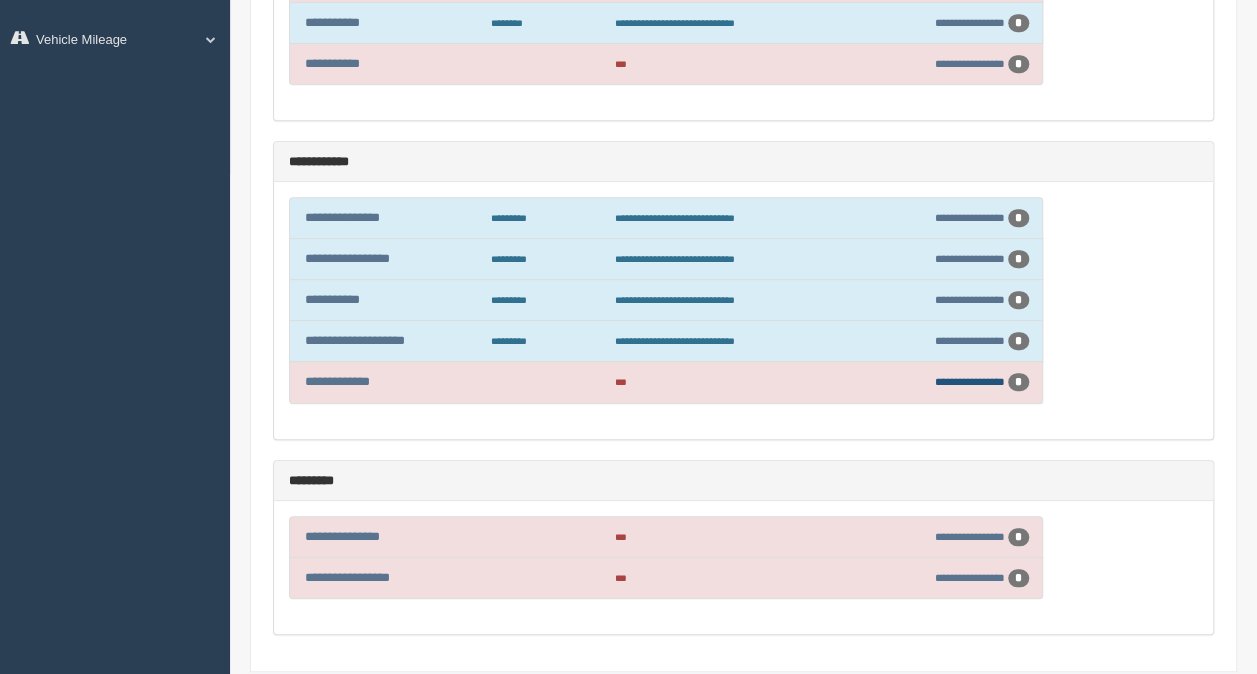 click on "**********" at bounding box center (970, 381) 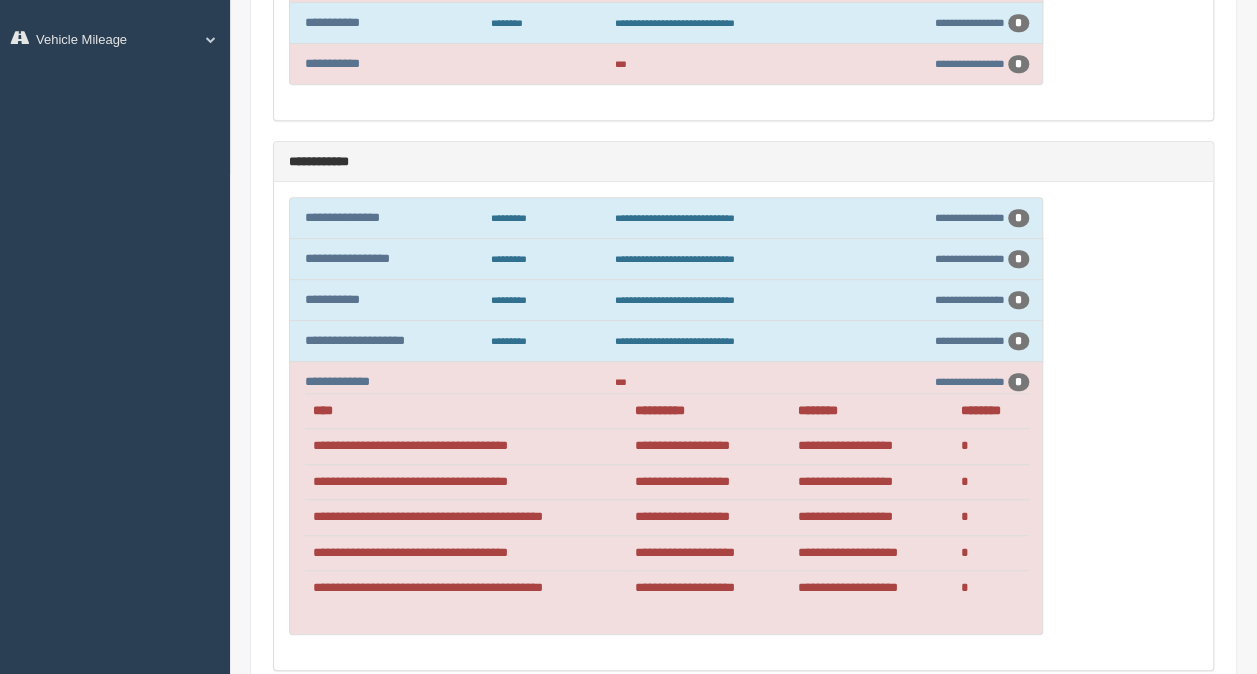 click on "**********" at bounding box center (743, 426) 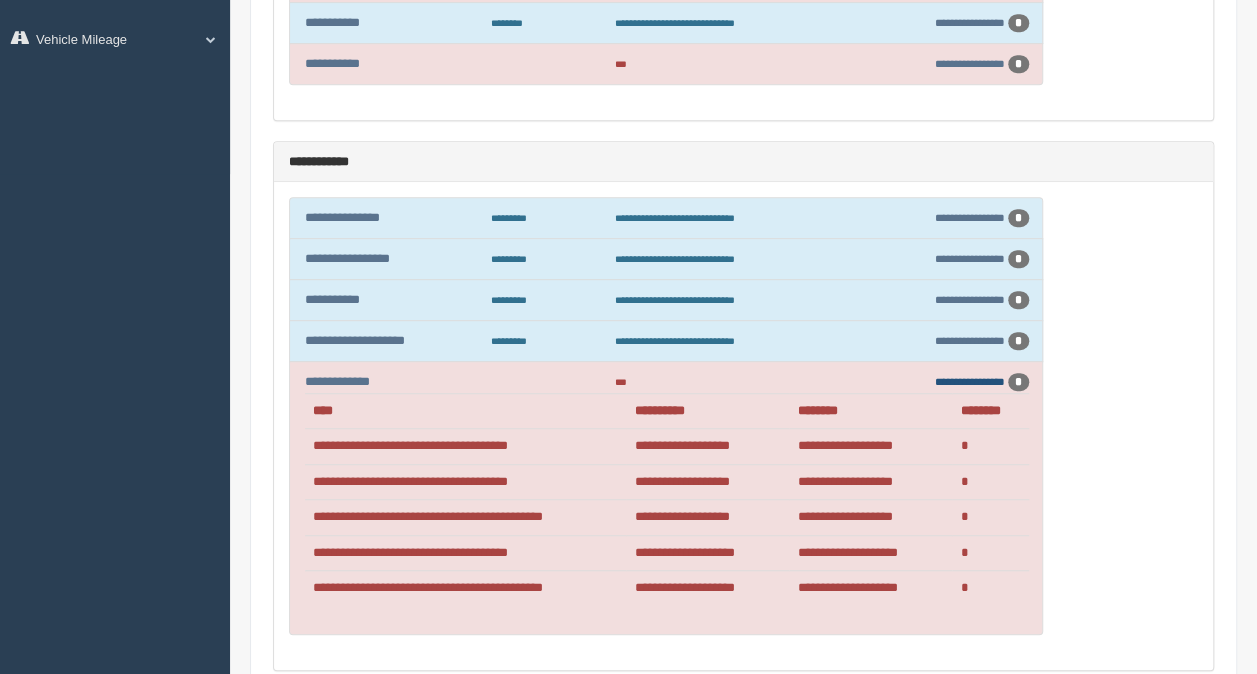click on "**********" at bounding box center (970, 381) 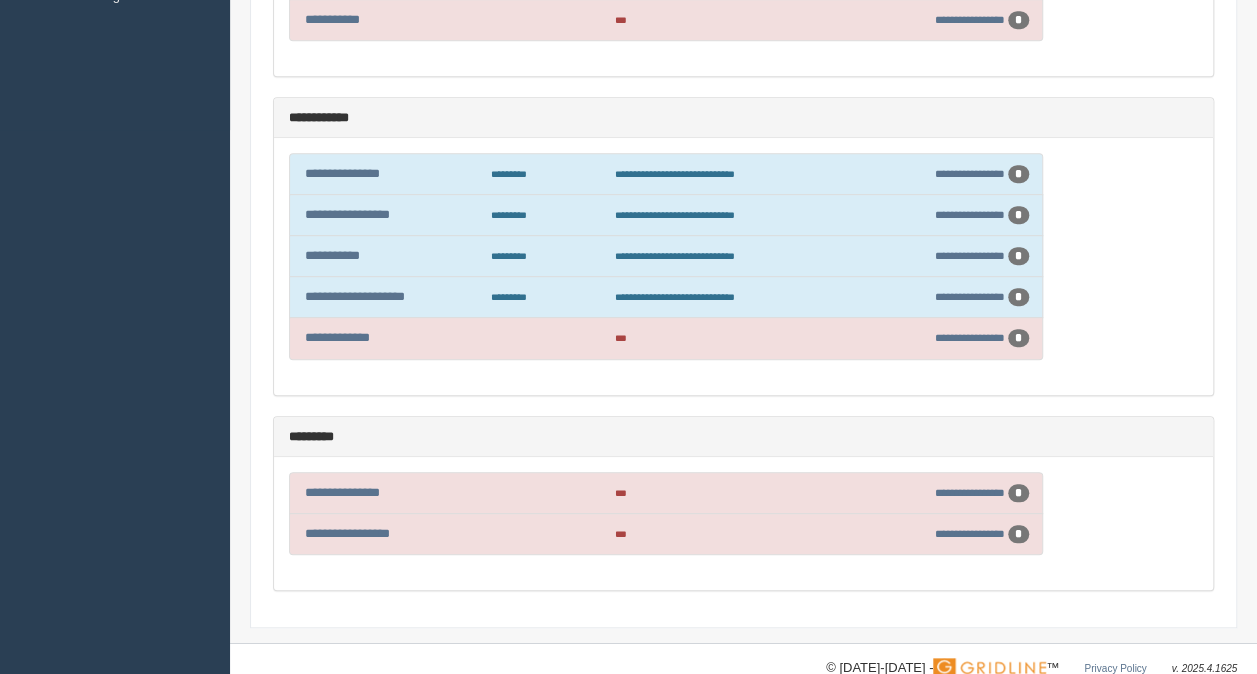 scroll, scrollTop: 568, scrollLeft: 0, axis: vertical 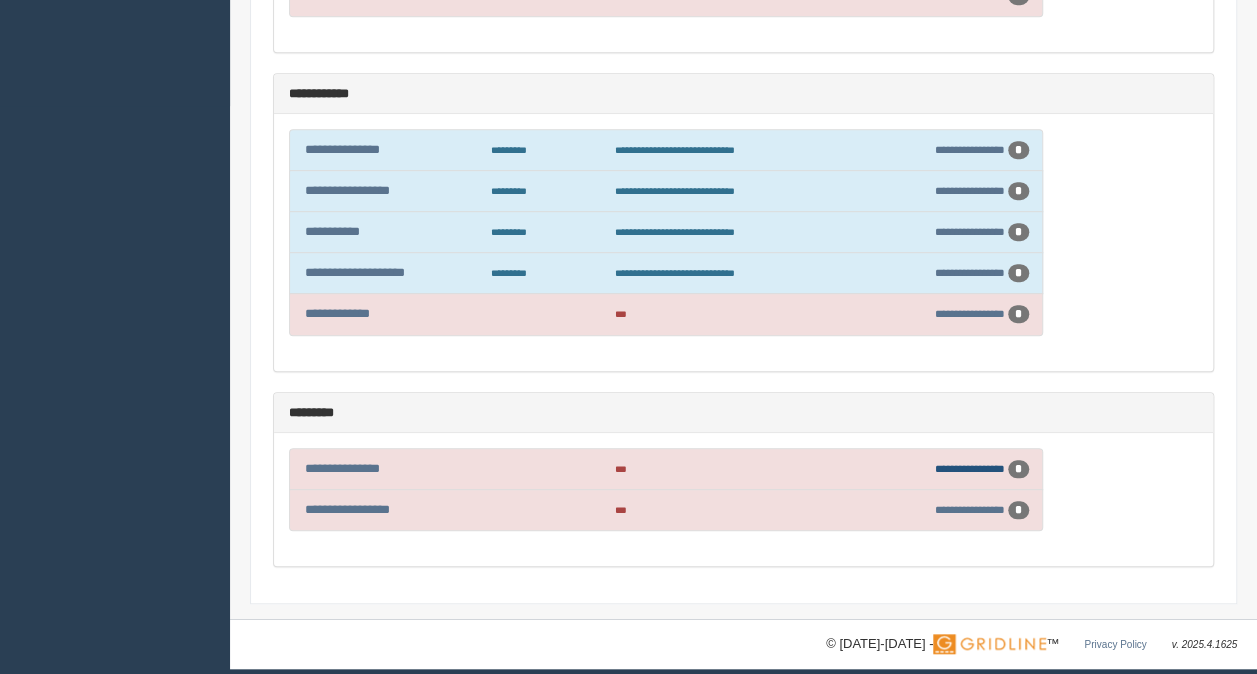 click on "**********" at bounding box center (970, 468) 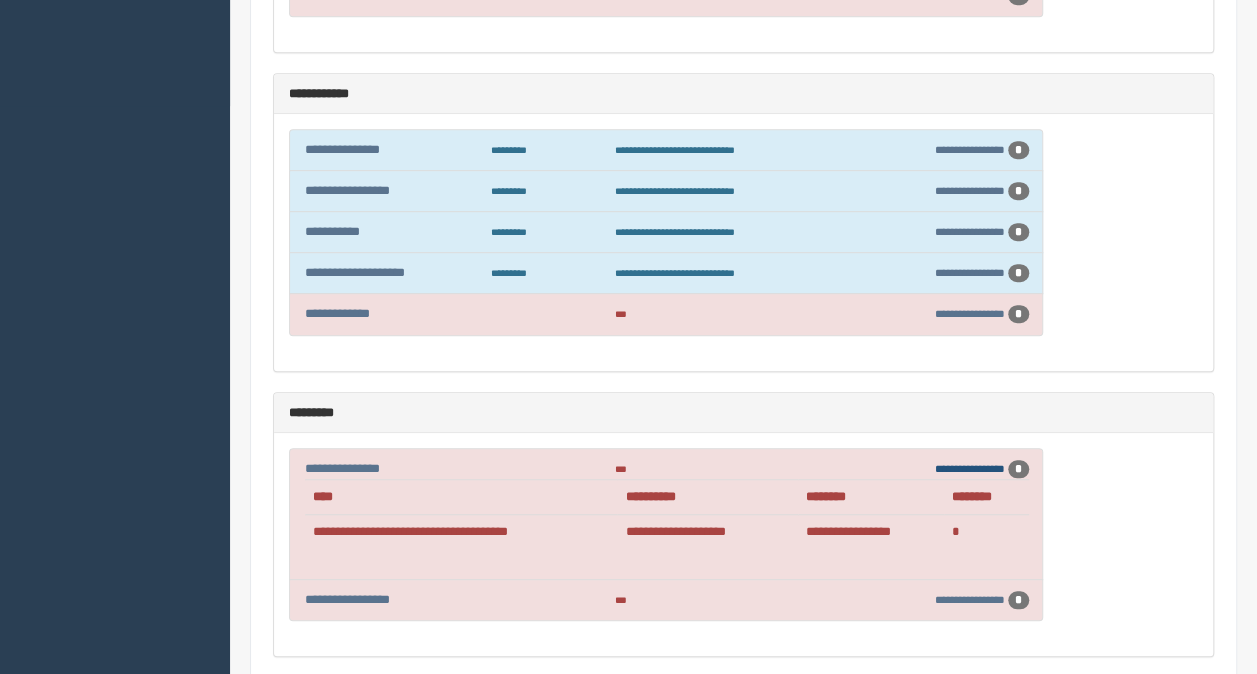 click on "**********" at bounding box center (970, 468) 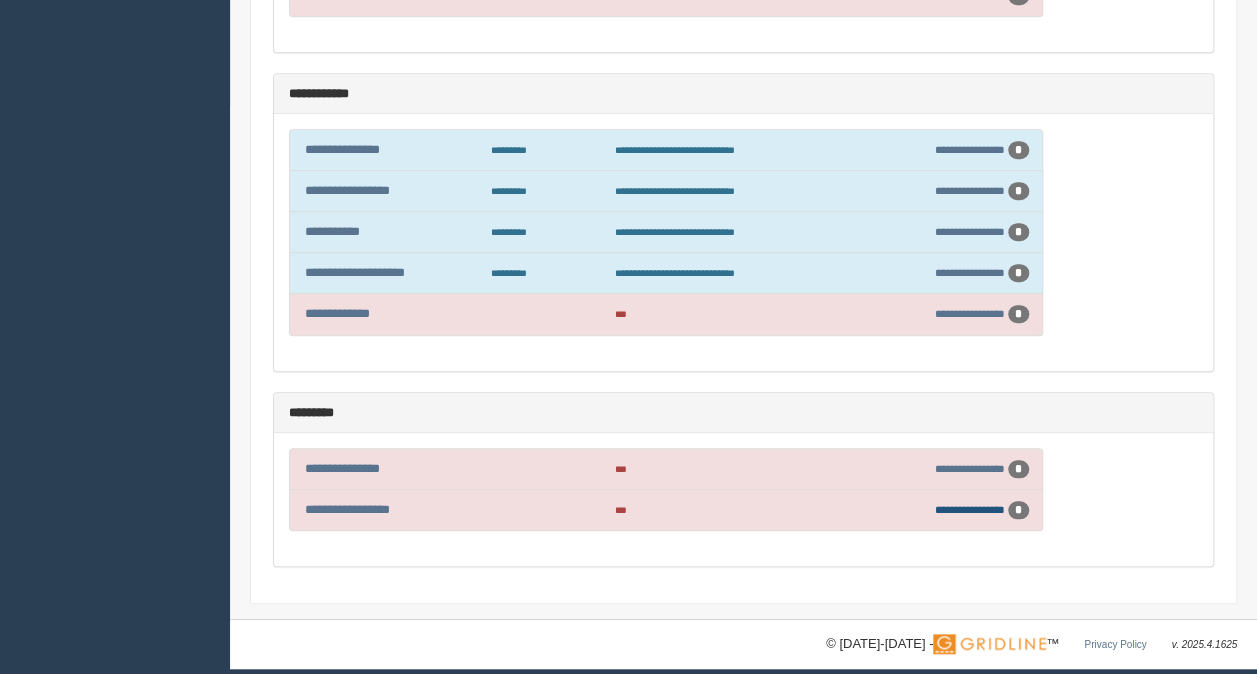 click on "**********" at bounding box center [970, 509] 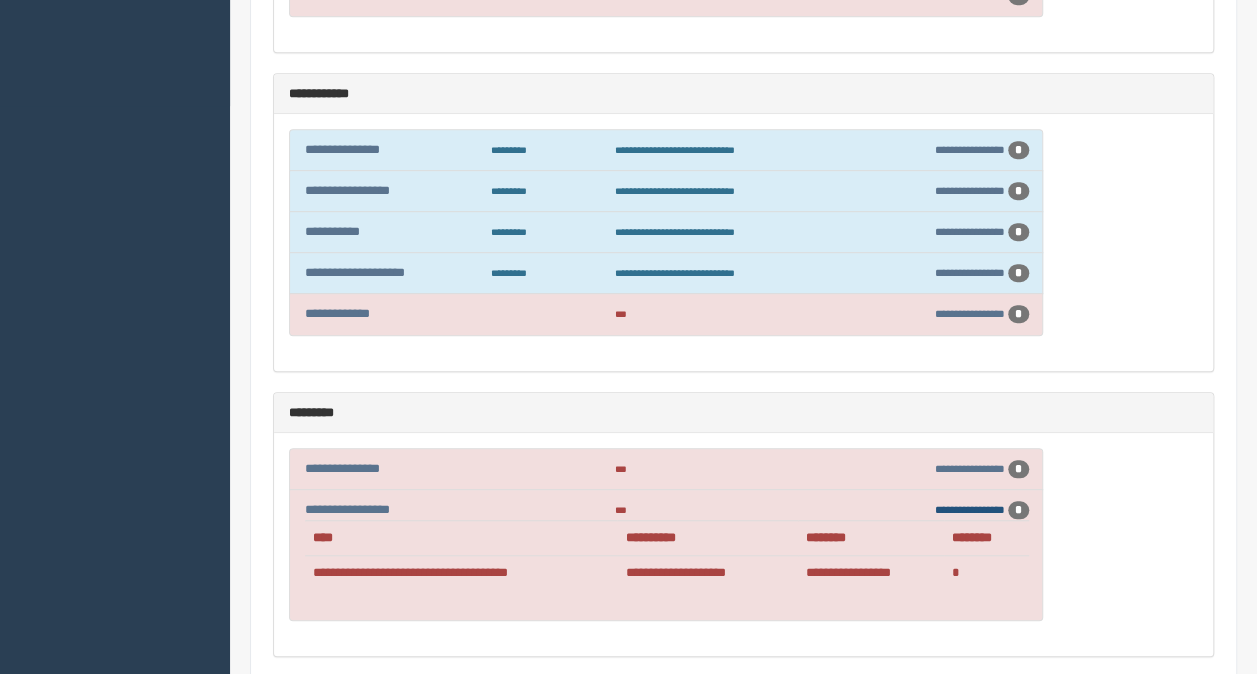 click on "**********" at bounding box center [970, 509] 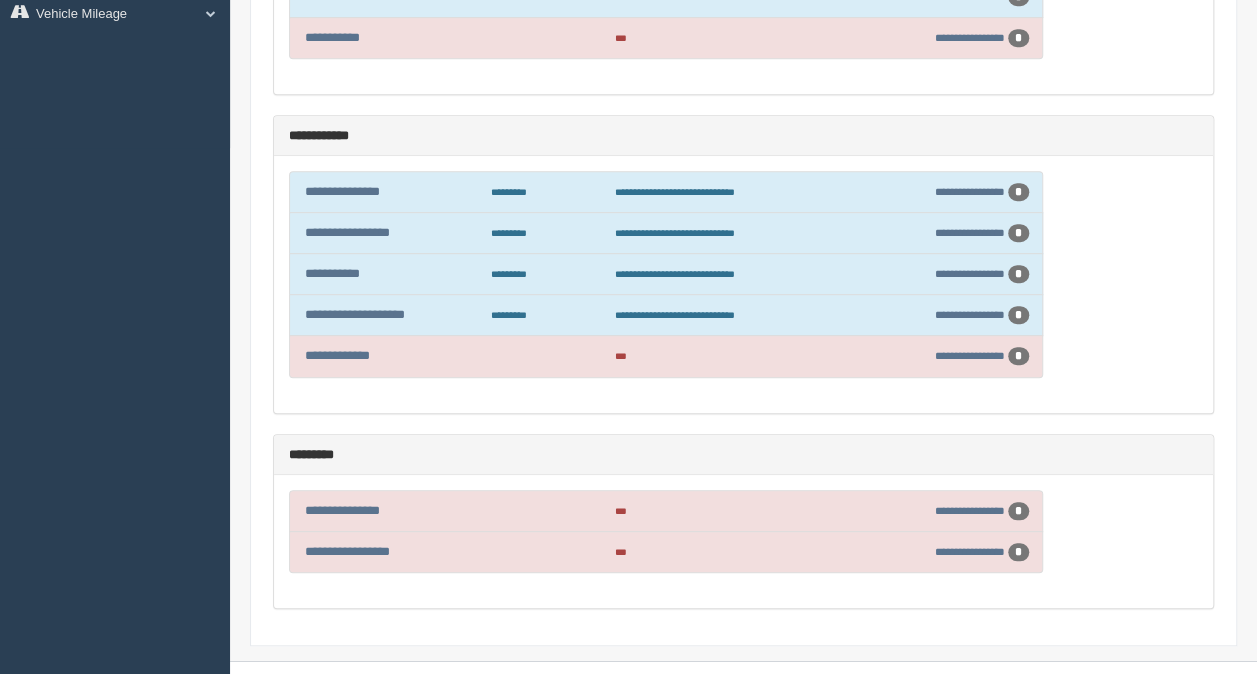 scroll, scrollTop: 568, scrollLeft: 0, axis: vertical 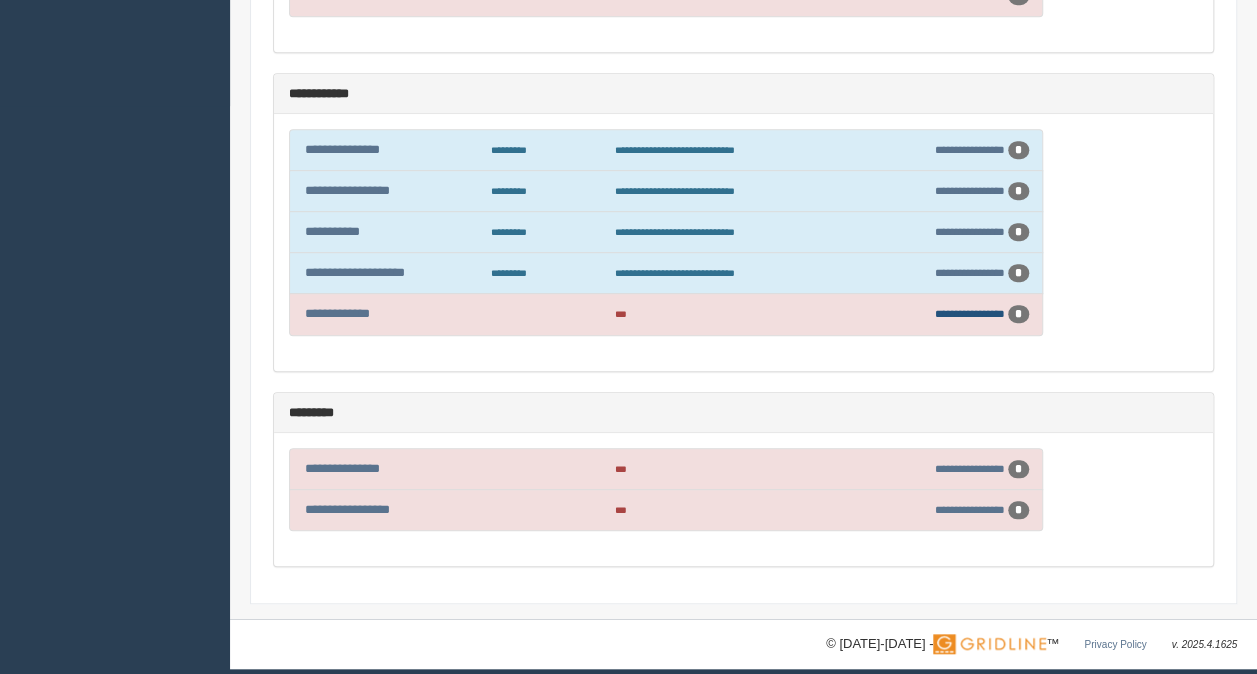 click on "**********" at bounding box center [970, 313] 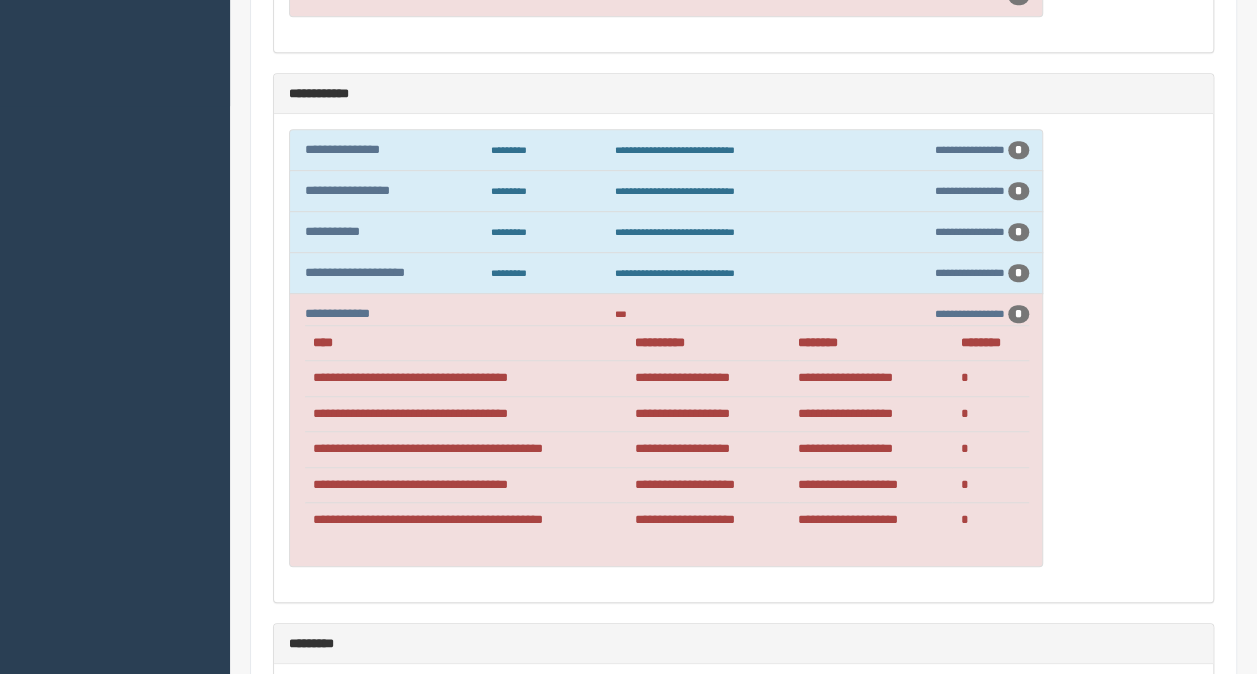 click on "**********" at bounding box center [743, 358] 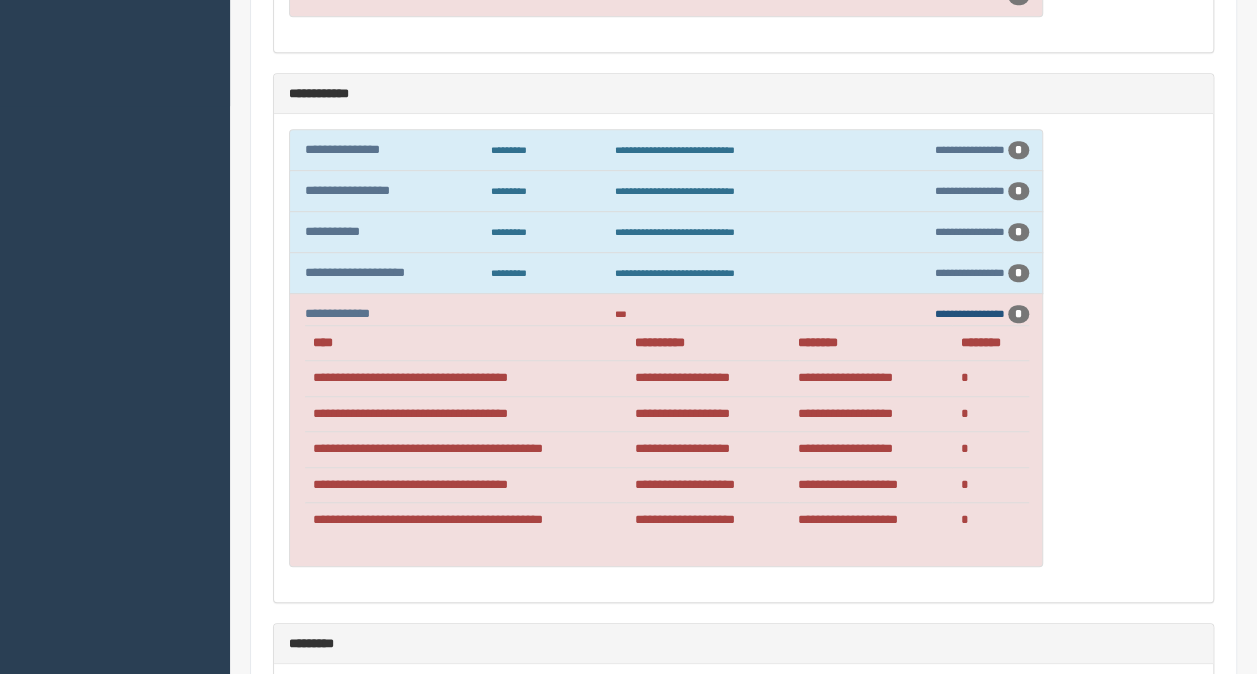 click on "**********" at bounding box center (970, 313) 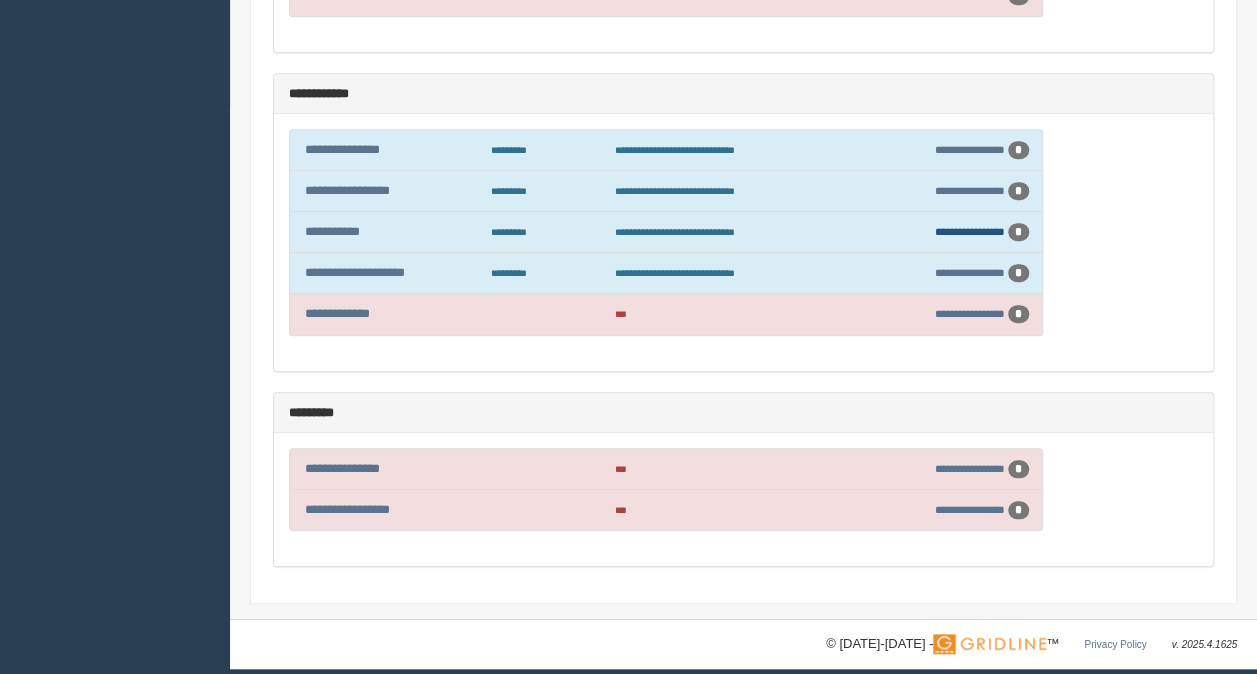 click on "**********" at bounding box center (970, 231) 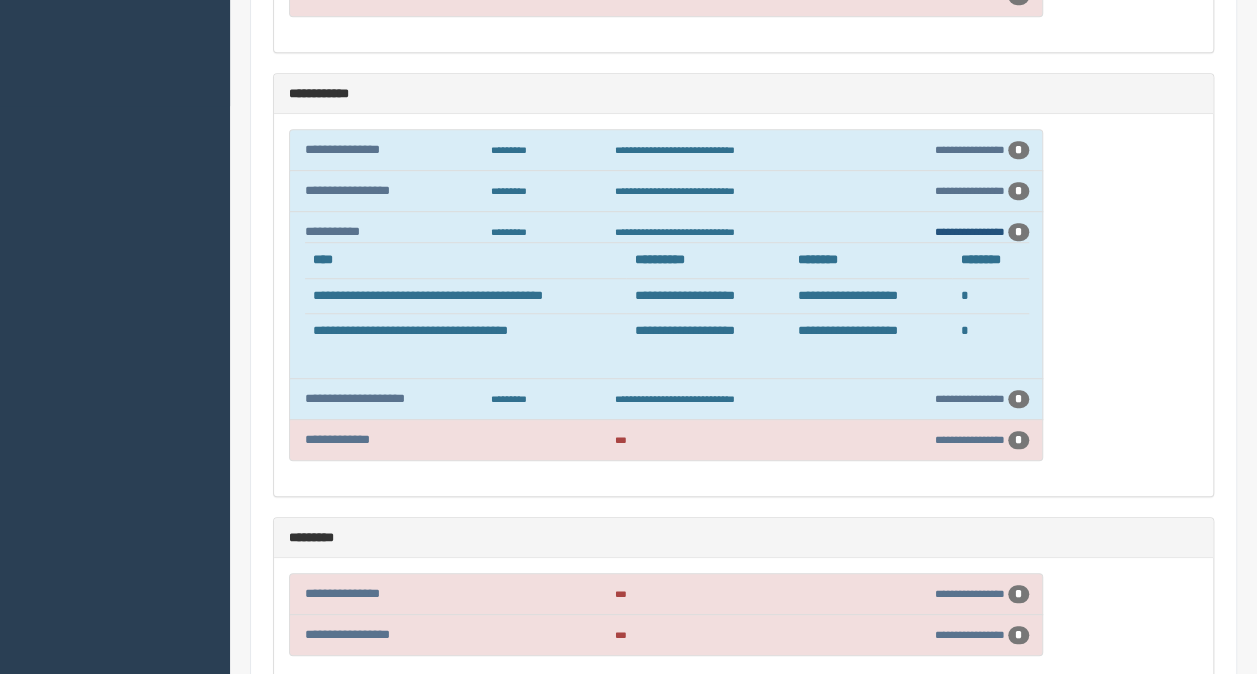 click on "**********" at bounding box center (970, 231) 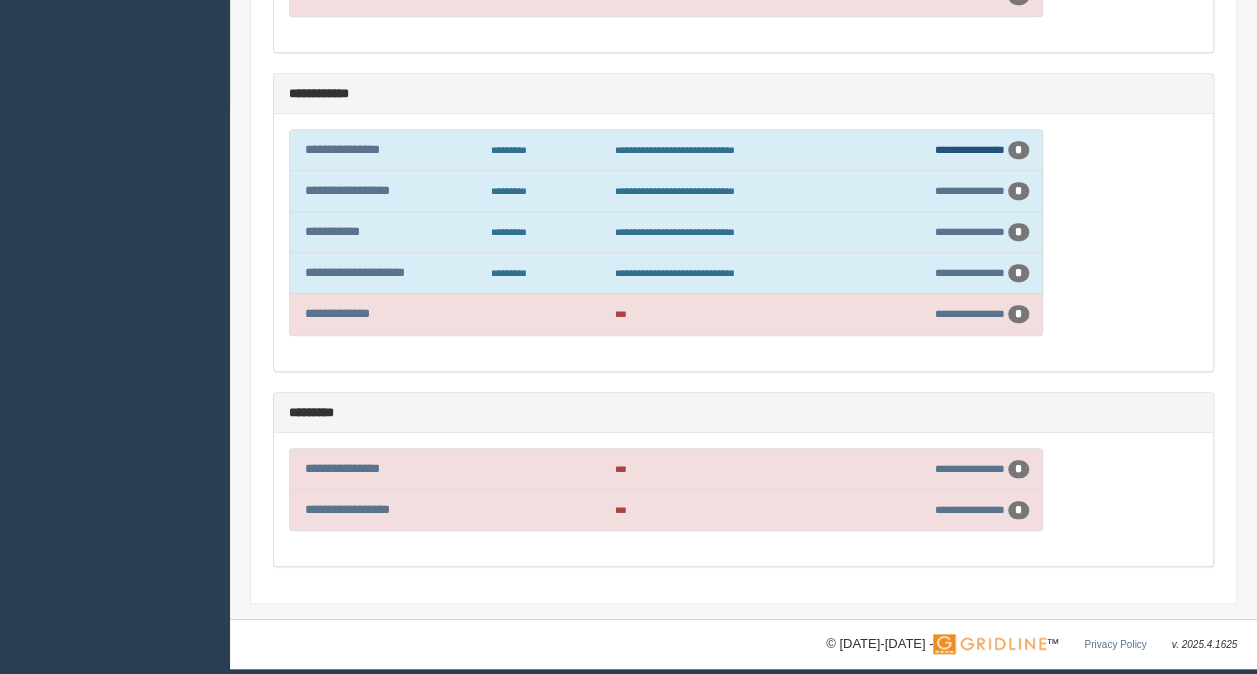 click on "**********" at bounding box center [970, 149] 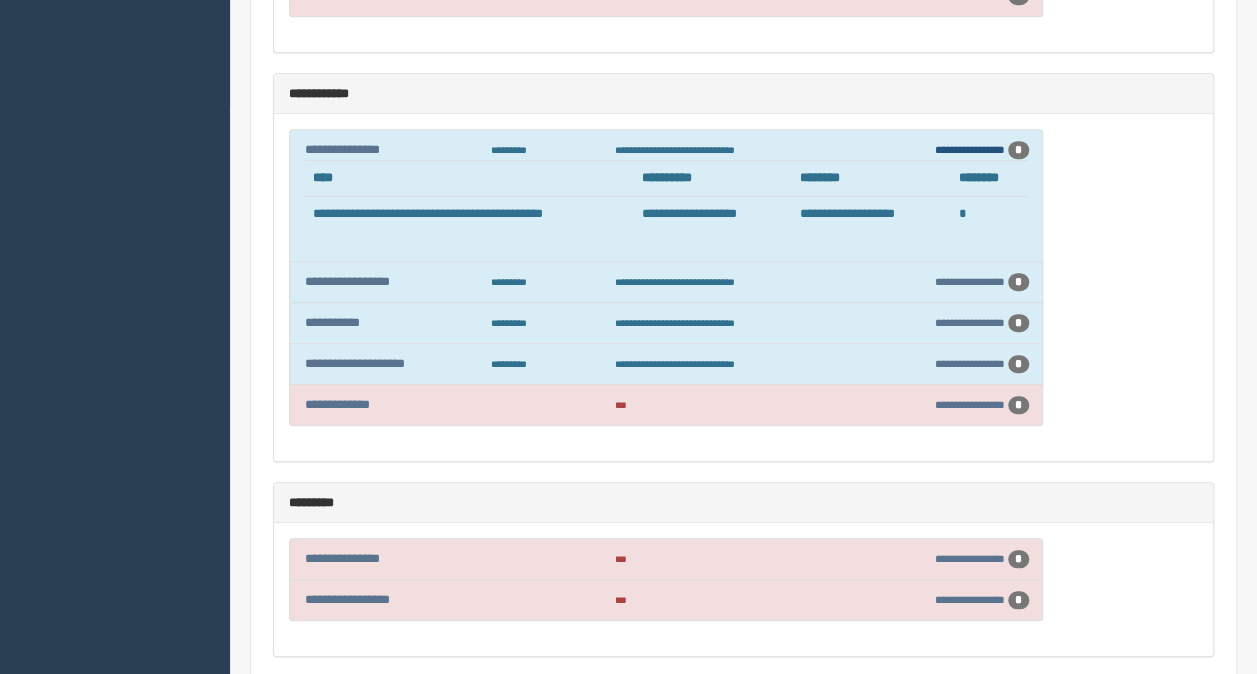 click on "**********" at bounding box center (970, 149) 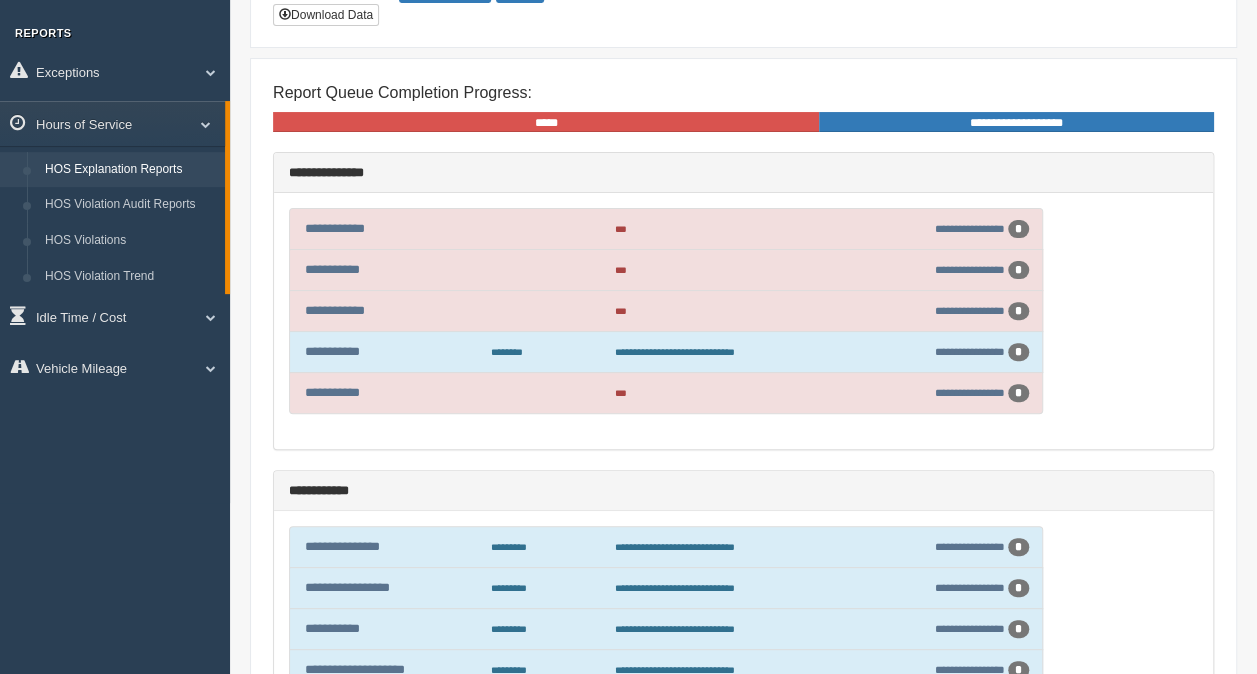 scroll, scrollTop: 168, scrollLeft: 0, axis: vertical 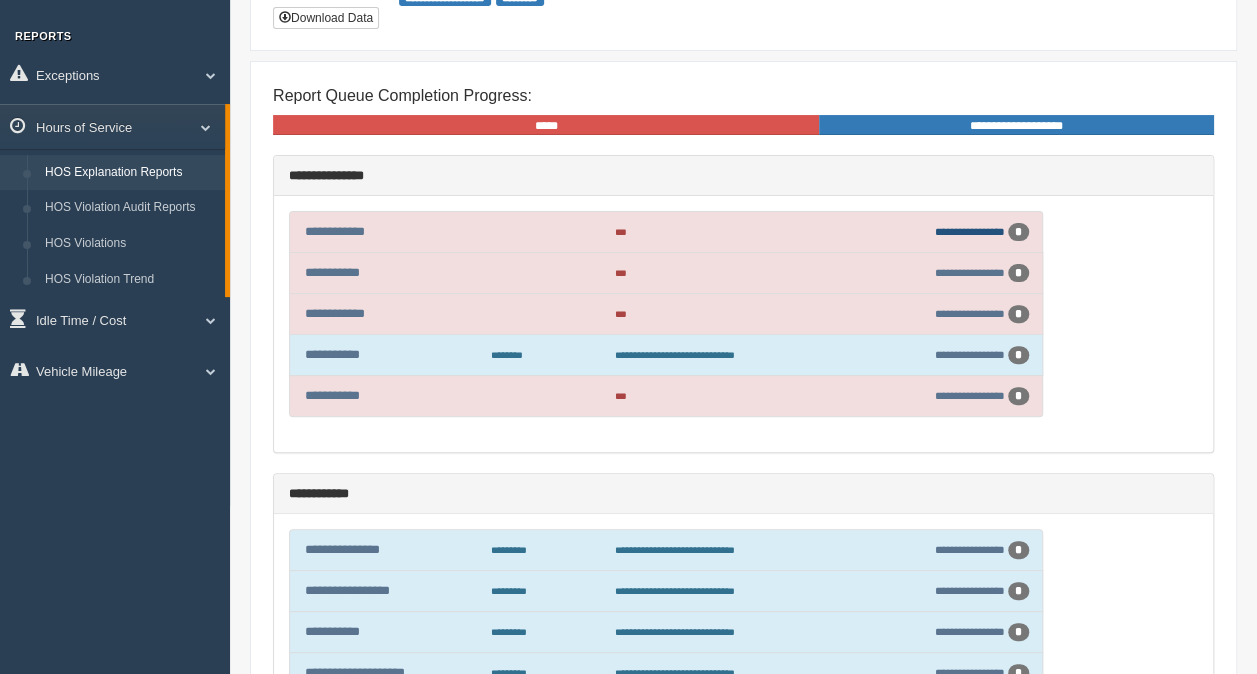 click on "**********" at bounding box center [970, 231] 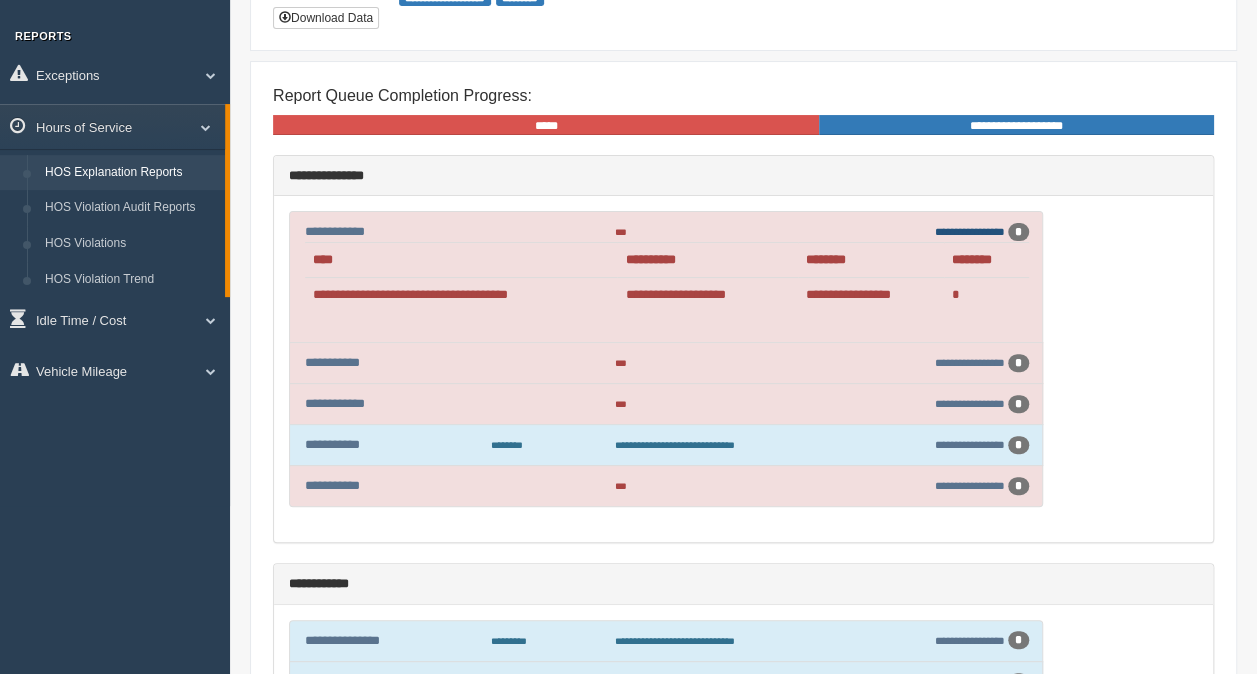 click on "**********" at bounding box center (970, 231) 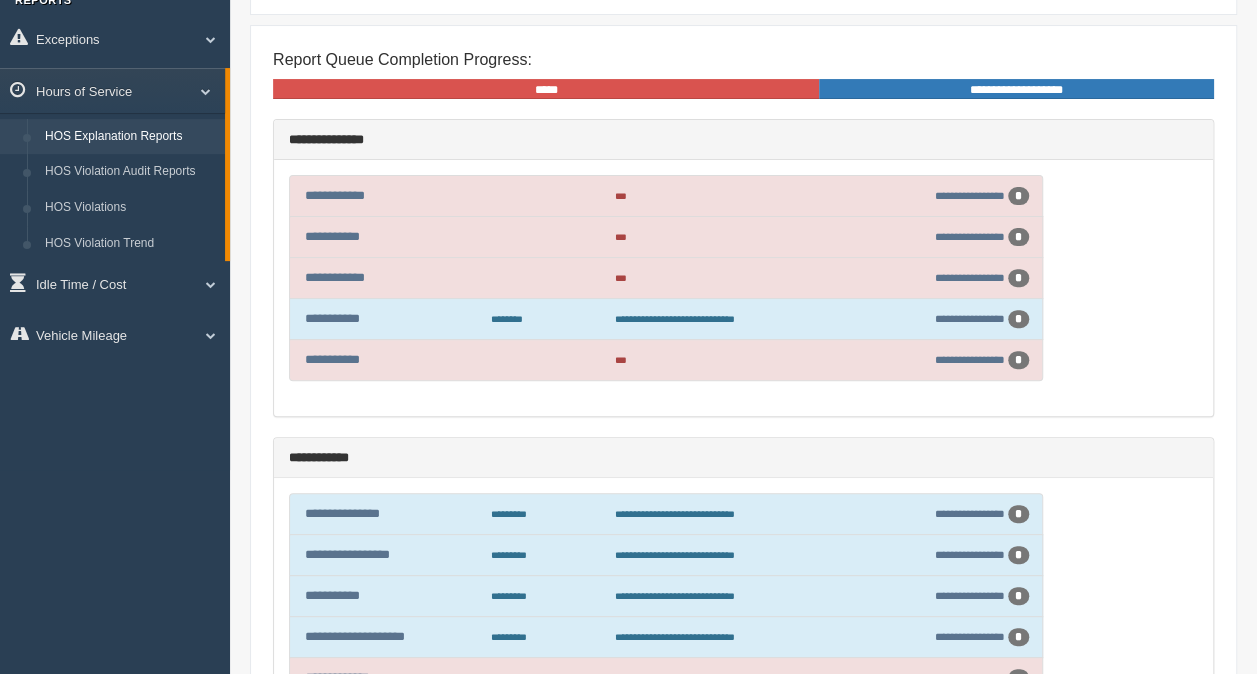scroll, scrollTop: 300, scrollLeft: 0, axis: vertical 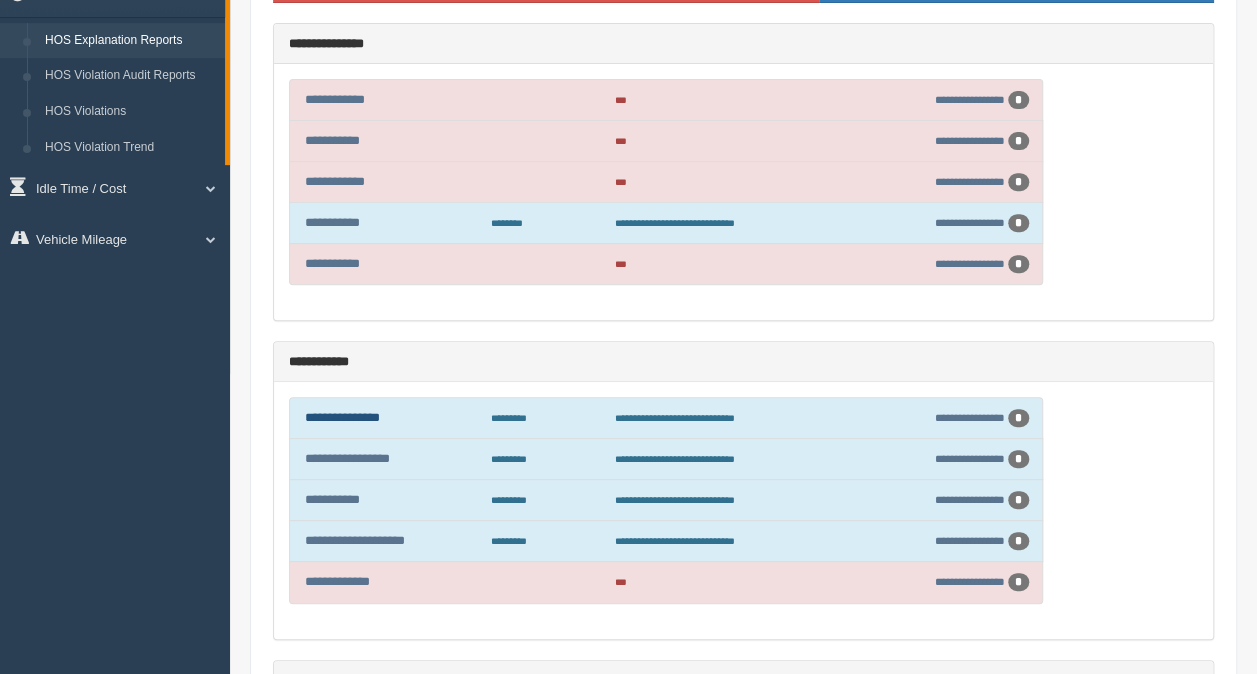 click on "**********" at bounding box center [342, 417] 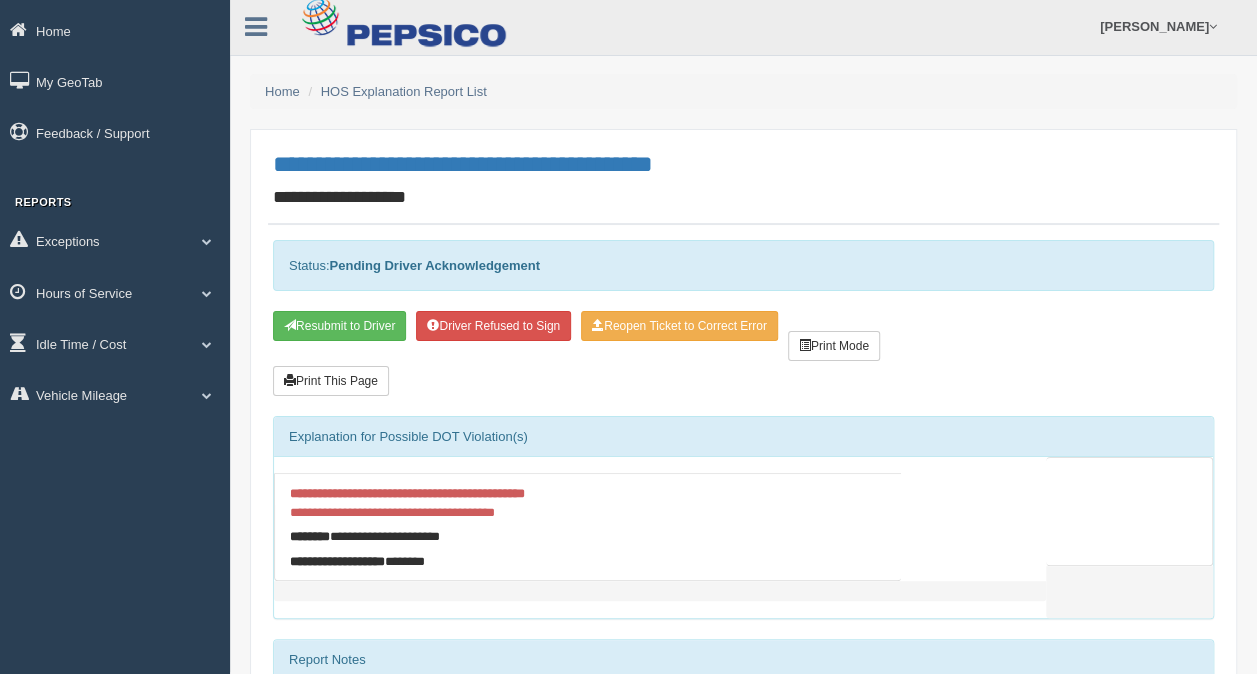 scroll, scrollTop: 0, scrollLeft: 0, axis: both 